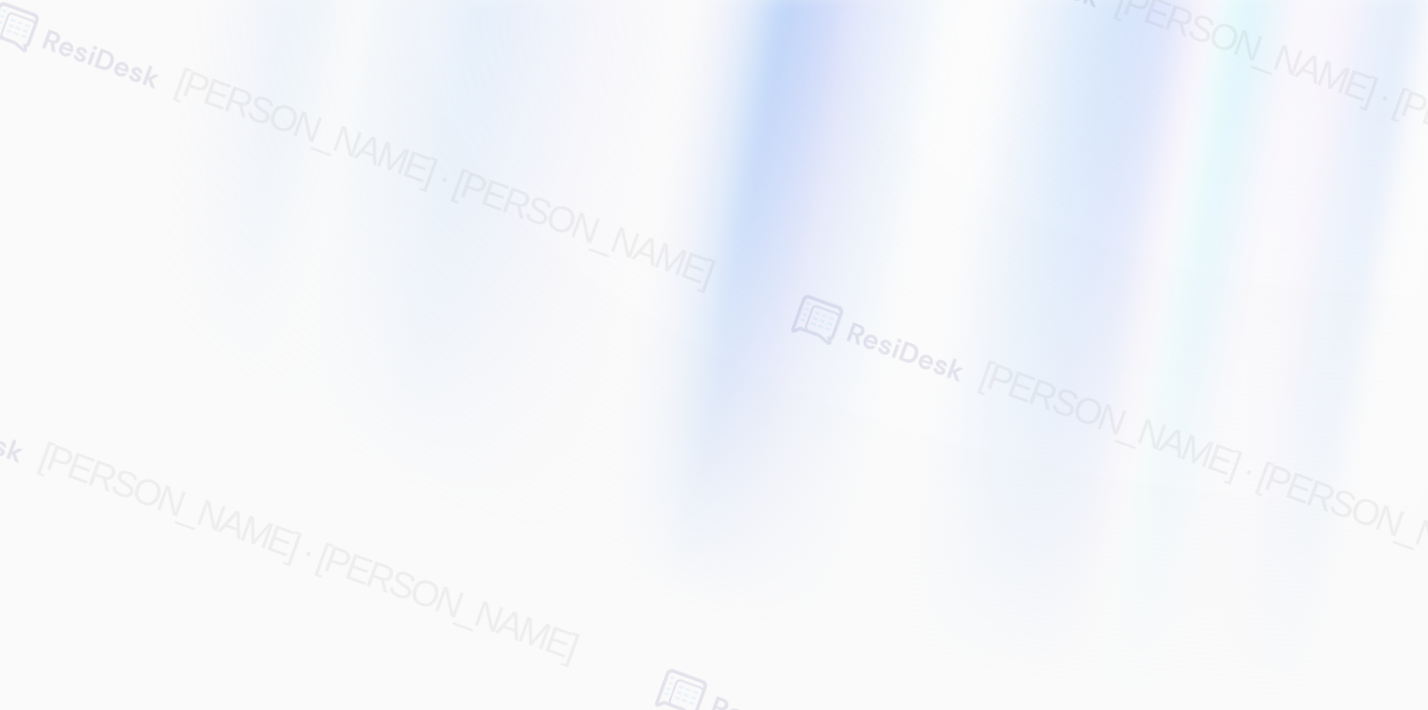 scroll, scrollTop: 0, scrollLeft: 0, axis: both 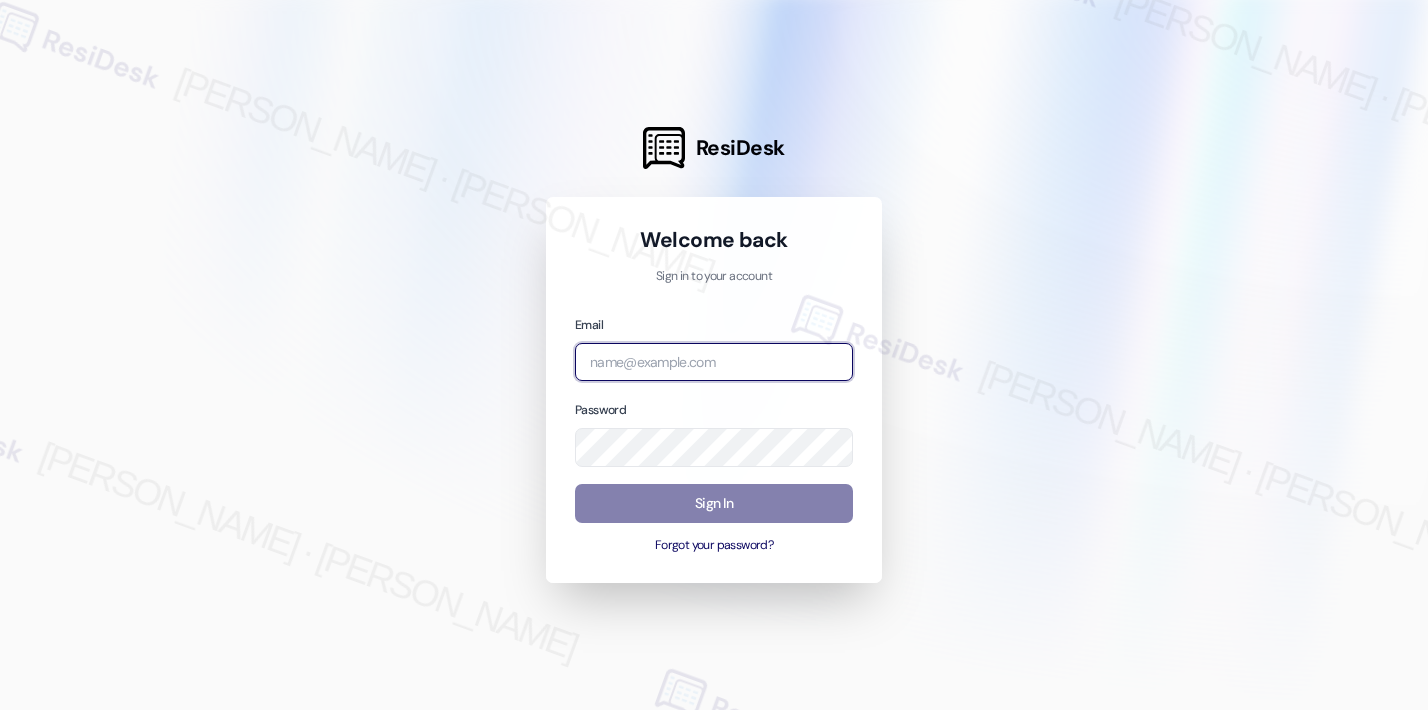 click at bounding box center [714, 362] 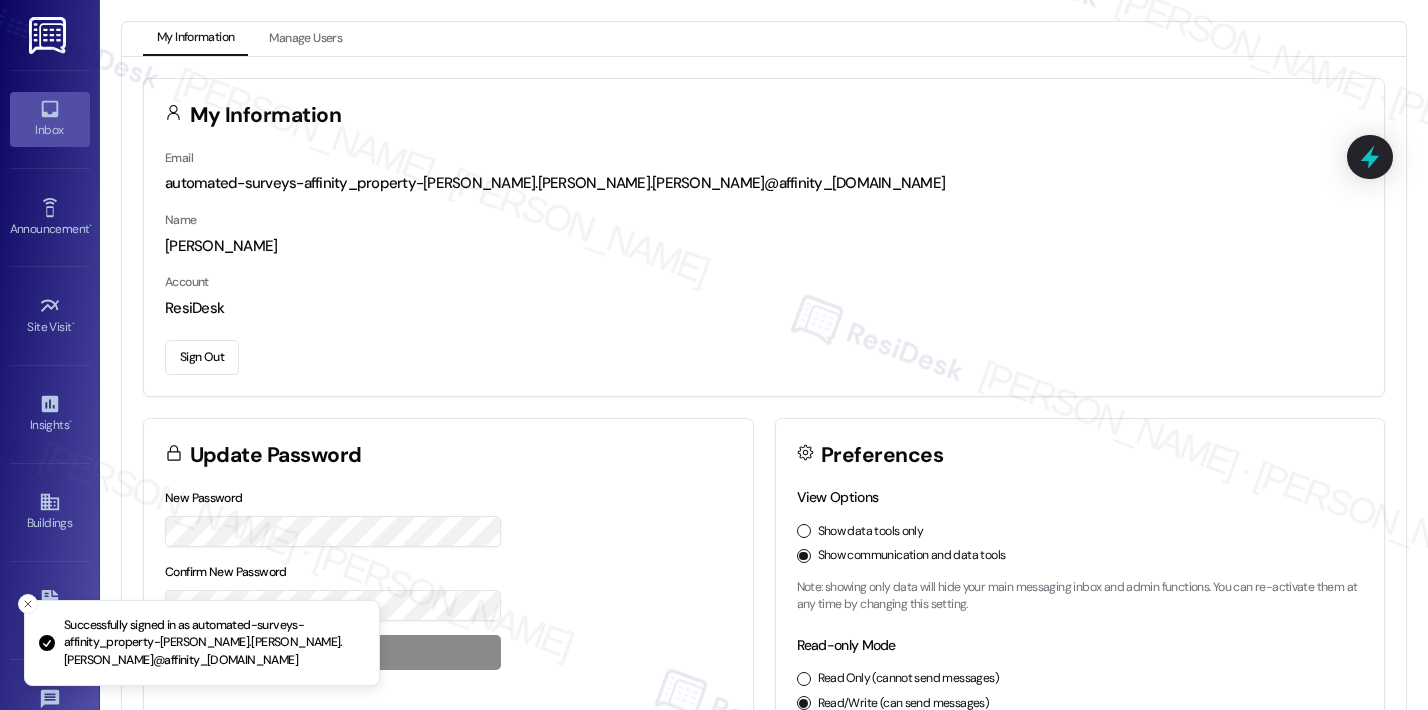 click on "Inbox" at bounding box center (50, 130) 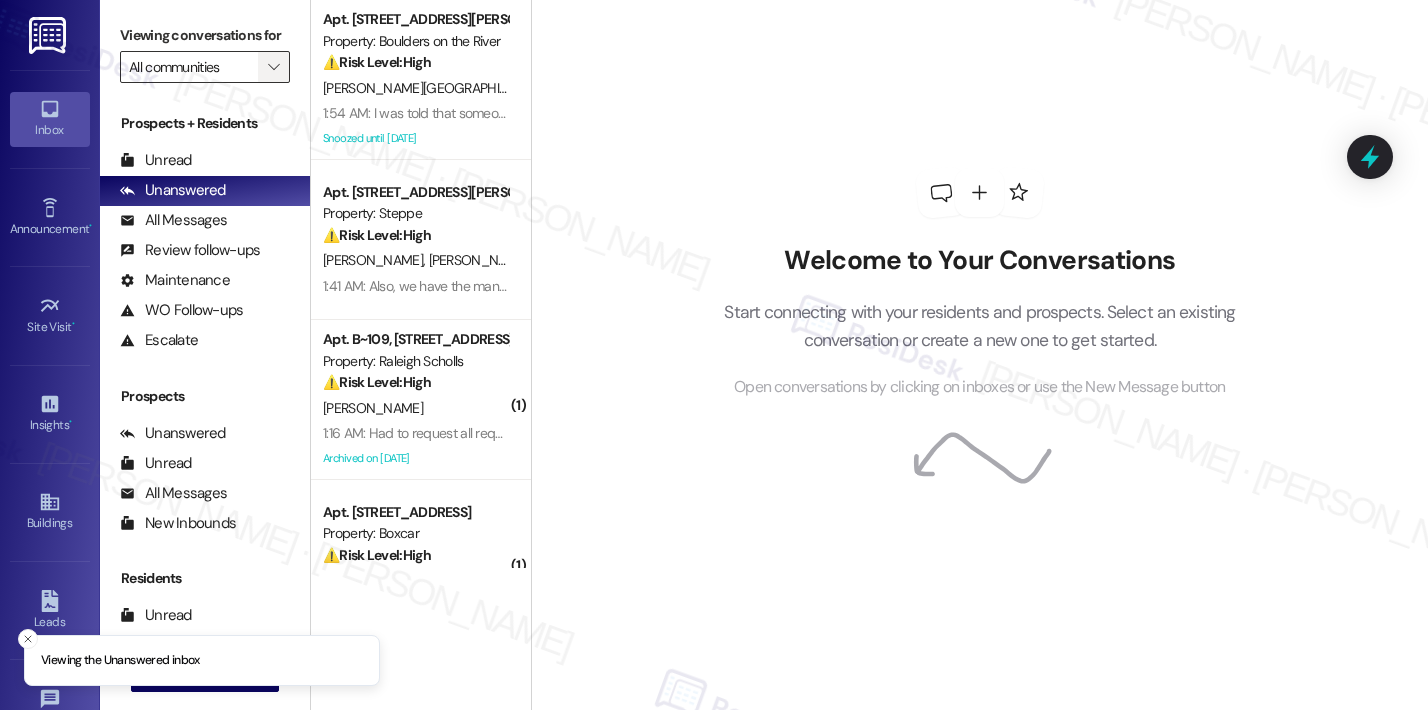 click on "" at bounding box center [273, 67] 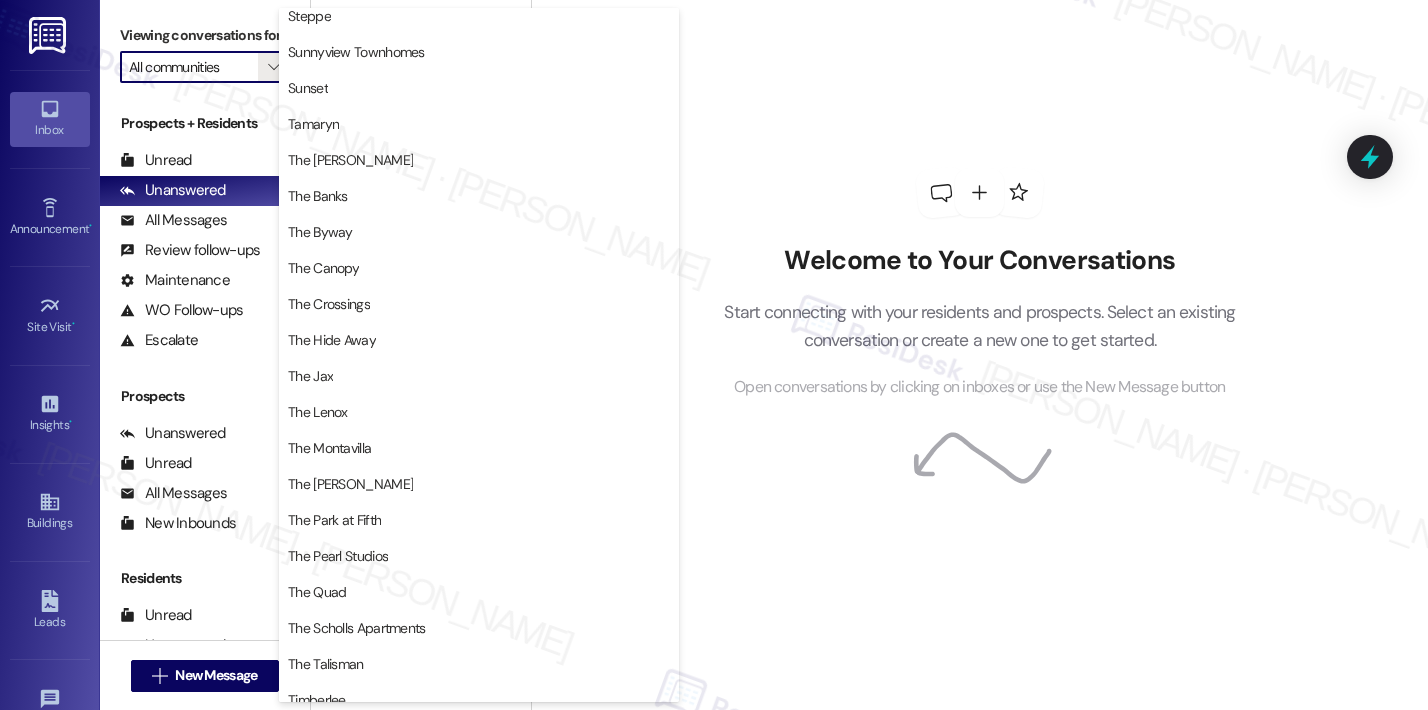 scroll, scrollTop: 3399, scrollLeft: 0, axis: vertical 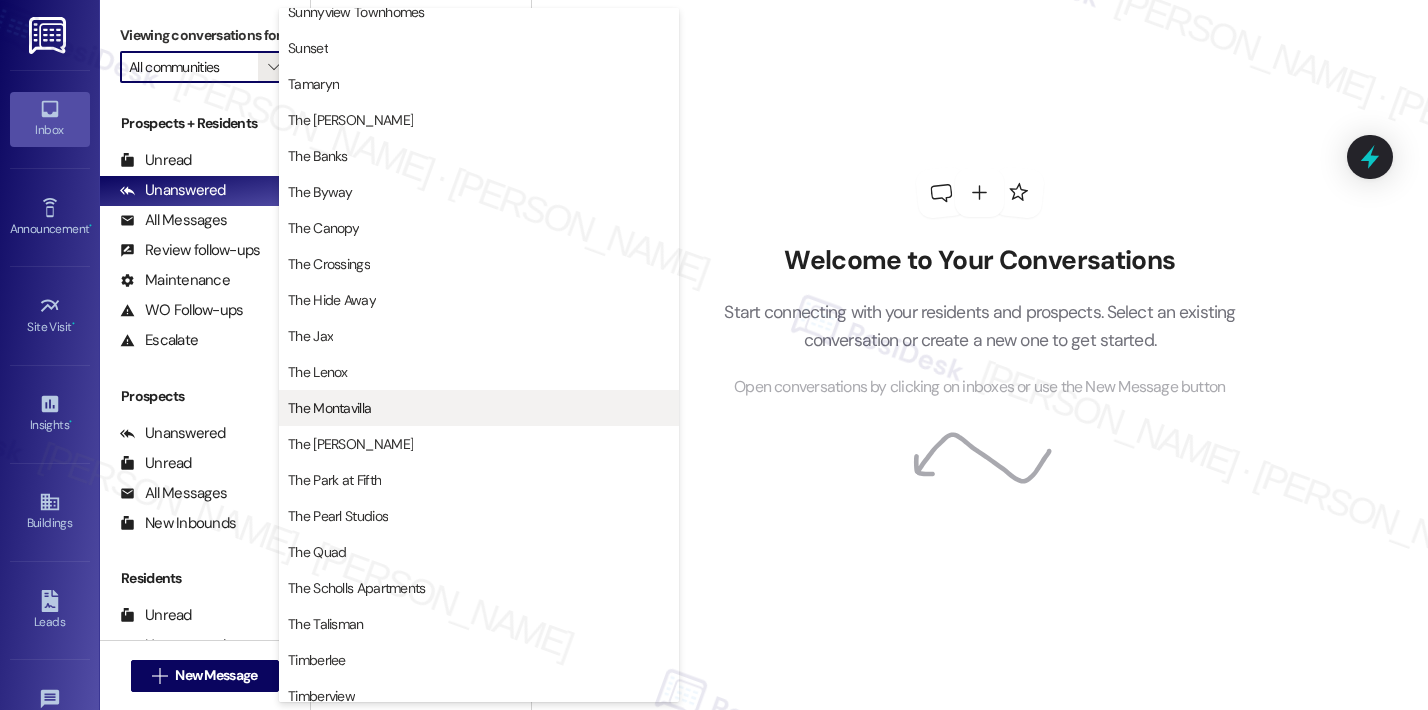 click on "The Montavilla" at bounding box center [479, 408] 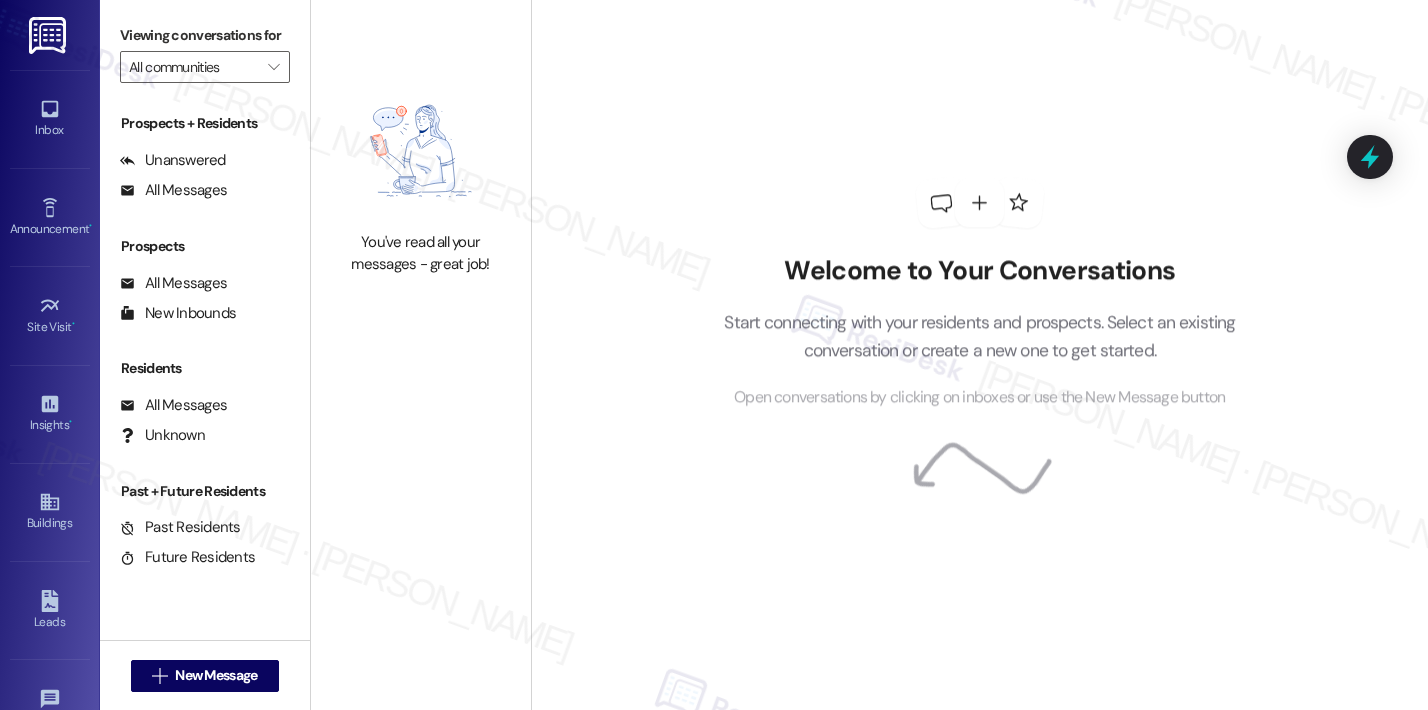 type on "The Montavilla" 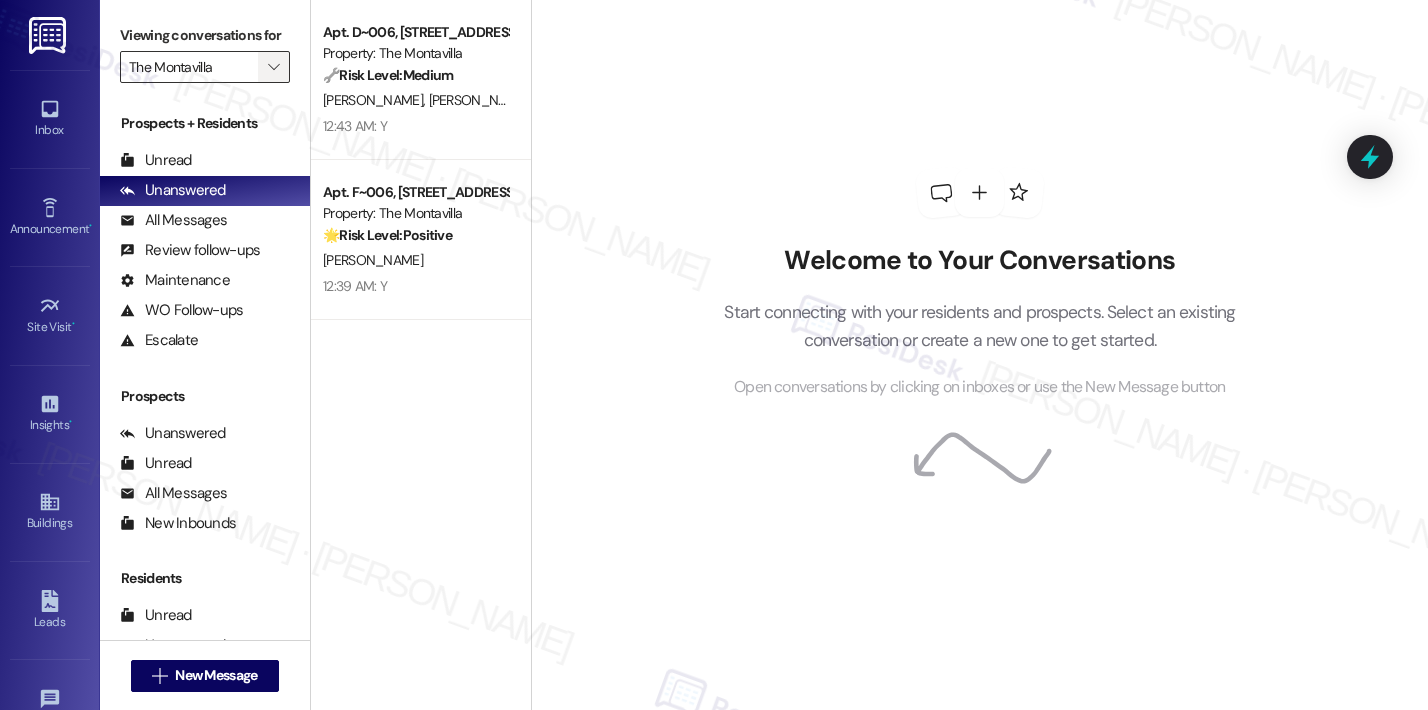 click on "" at bounding box center [273, 67] 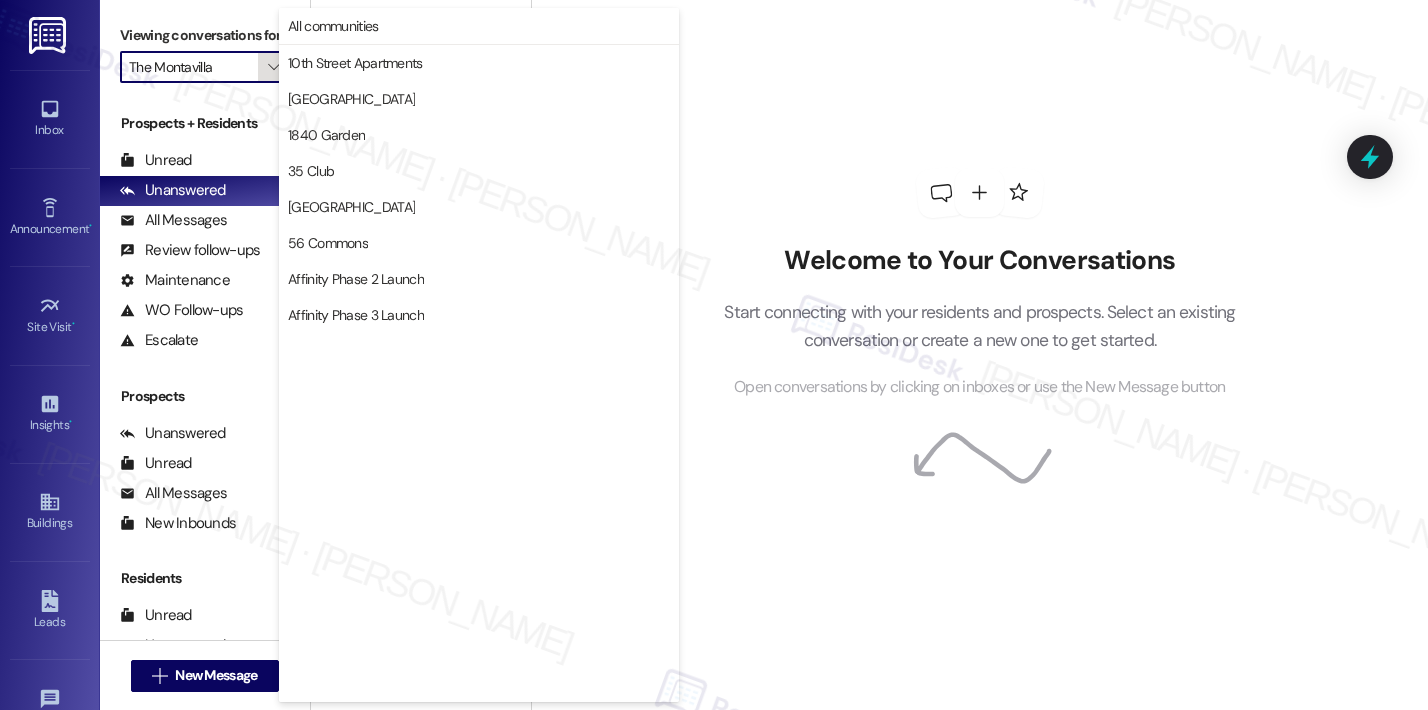 scroll, scrollTop: 3488, scrollLeft: 0, axis: vertical 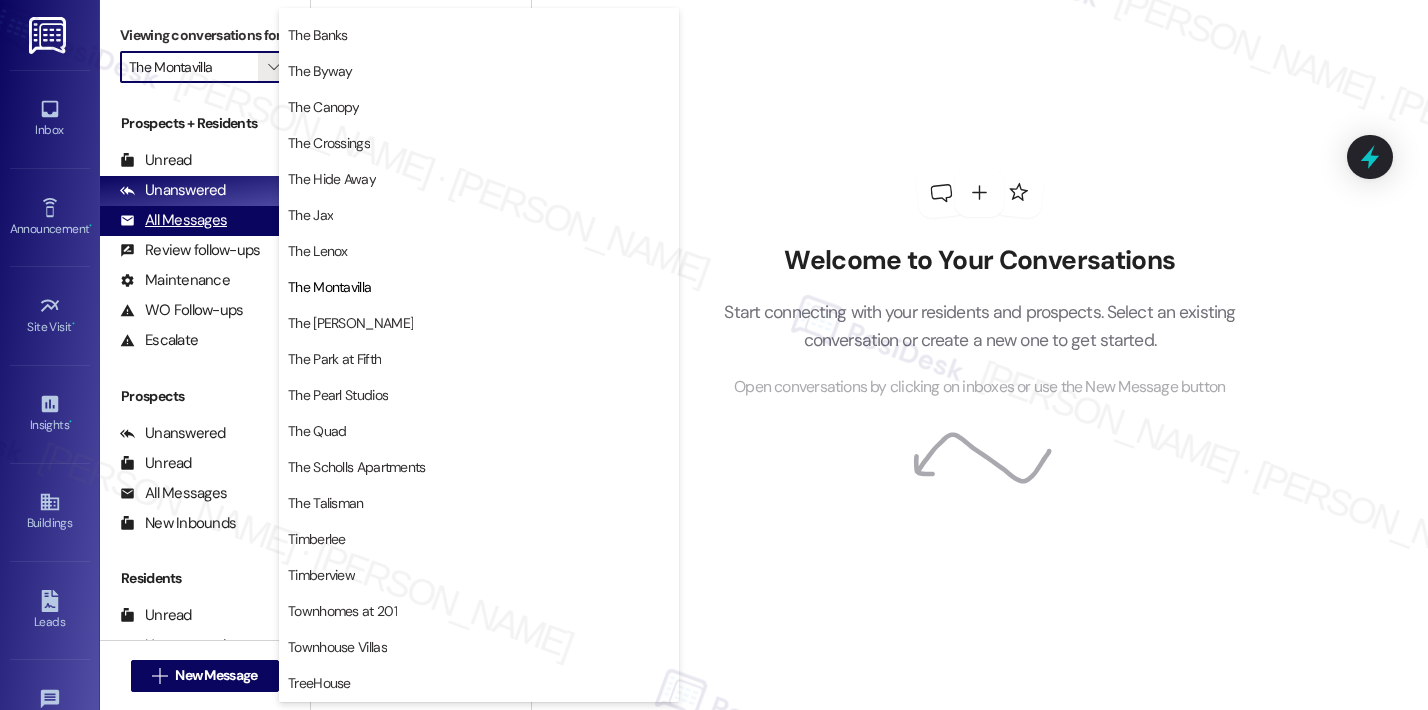 click on "All Messages" at bounding box center [173, 220] 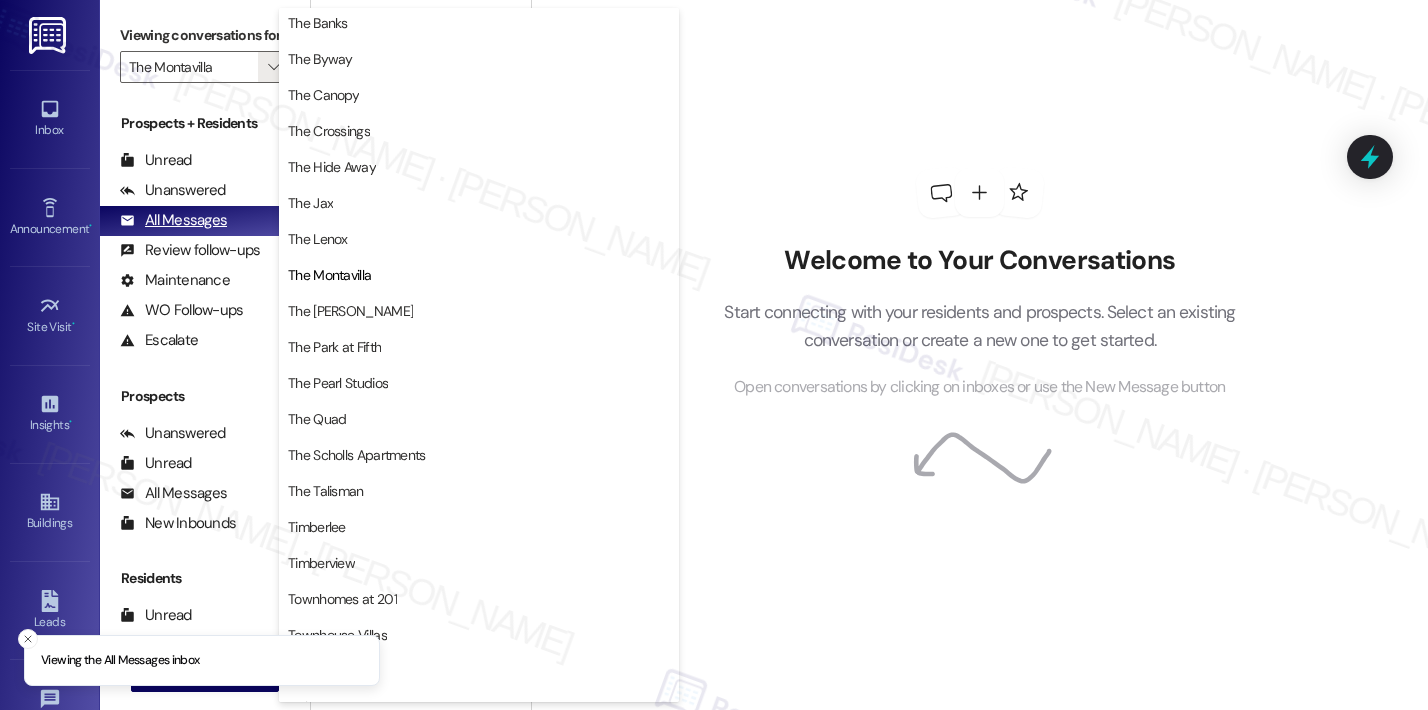 click on "All Messages" at bounding box center [173, 220] 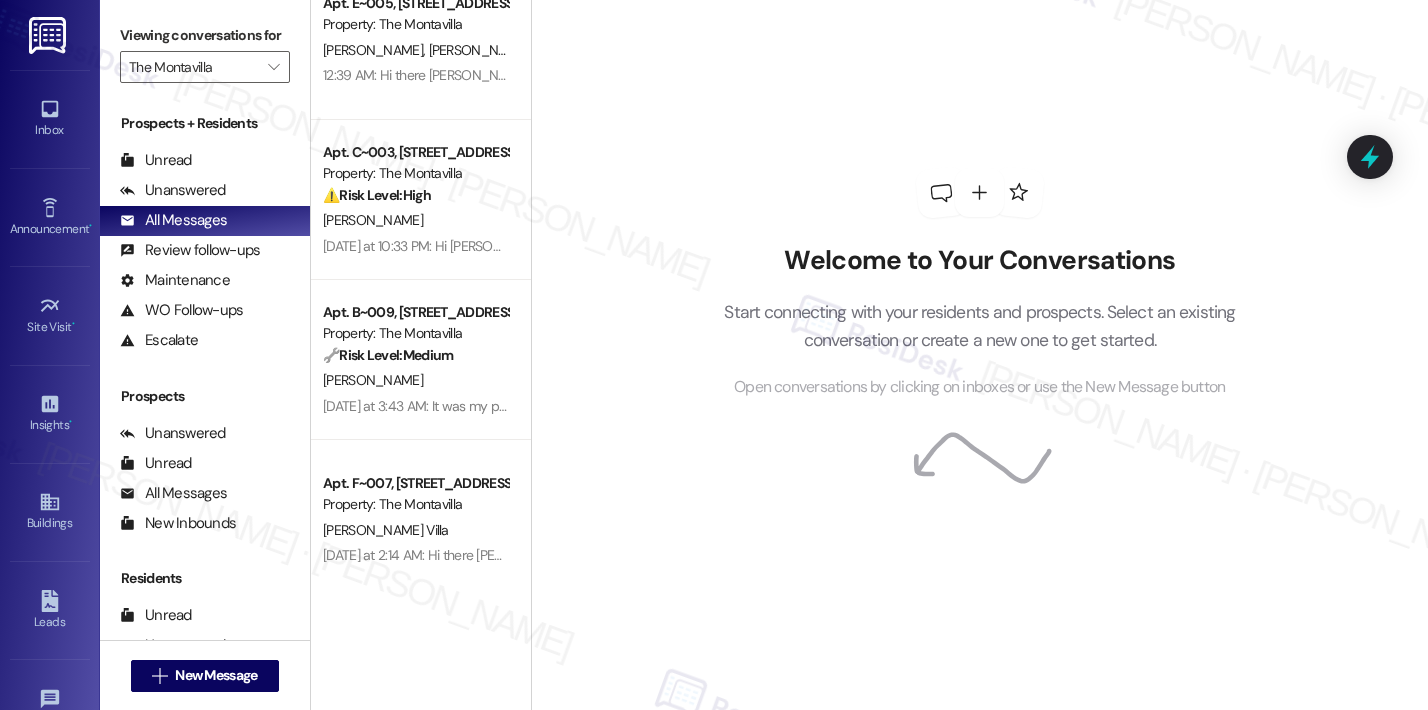 scroll, scrollTop: 366, scrollLeft: 0, axis: vertical 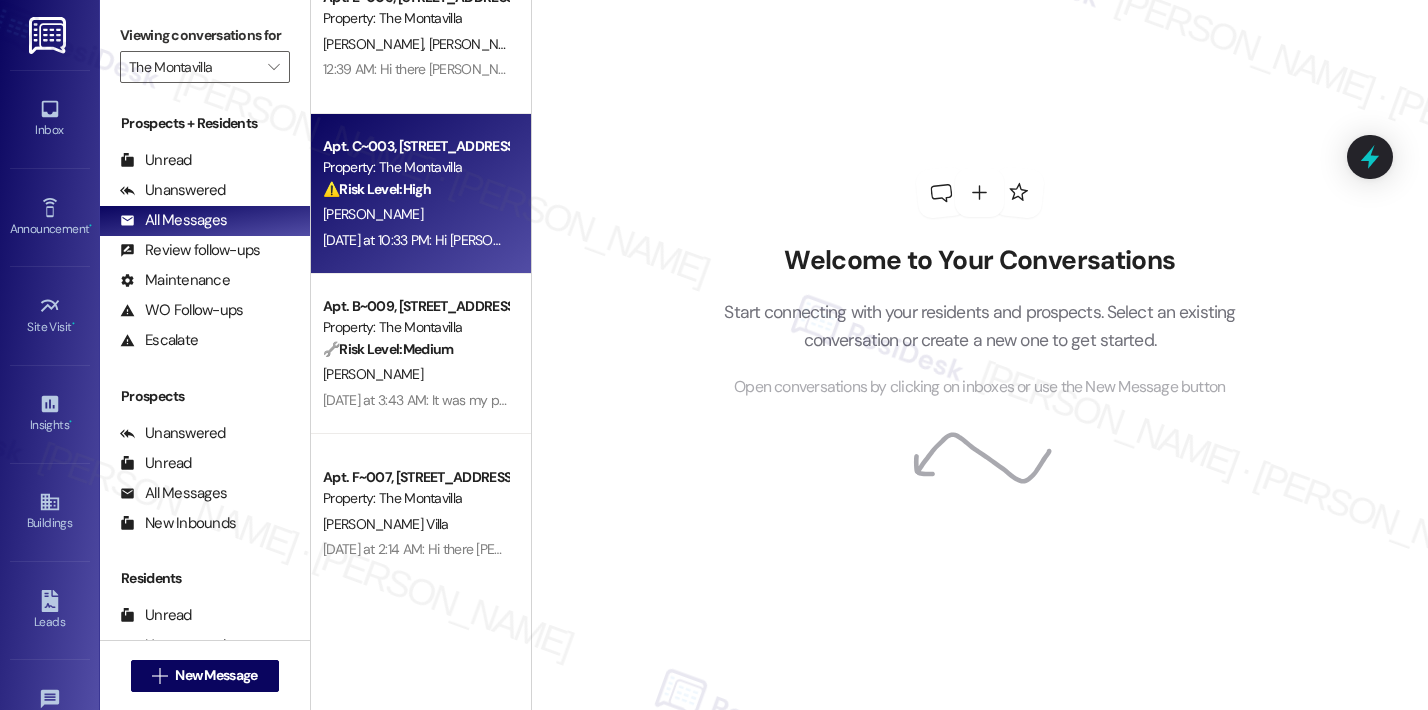 click on "Property: The Montavilla" at bounding box center [415, 167] 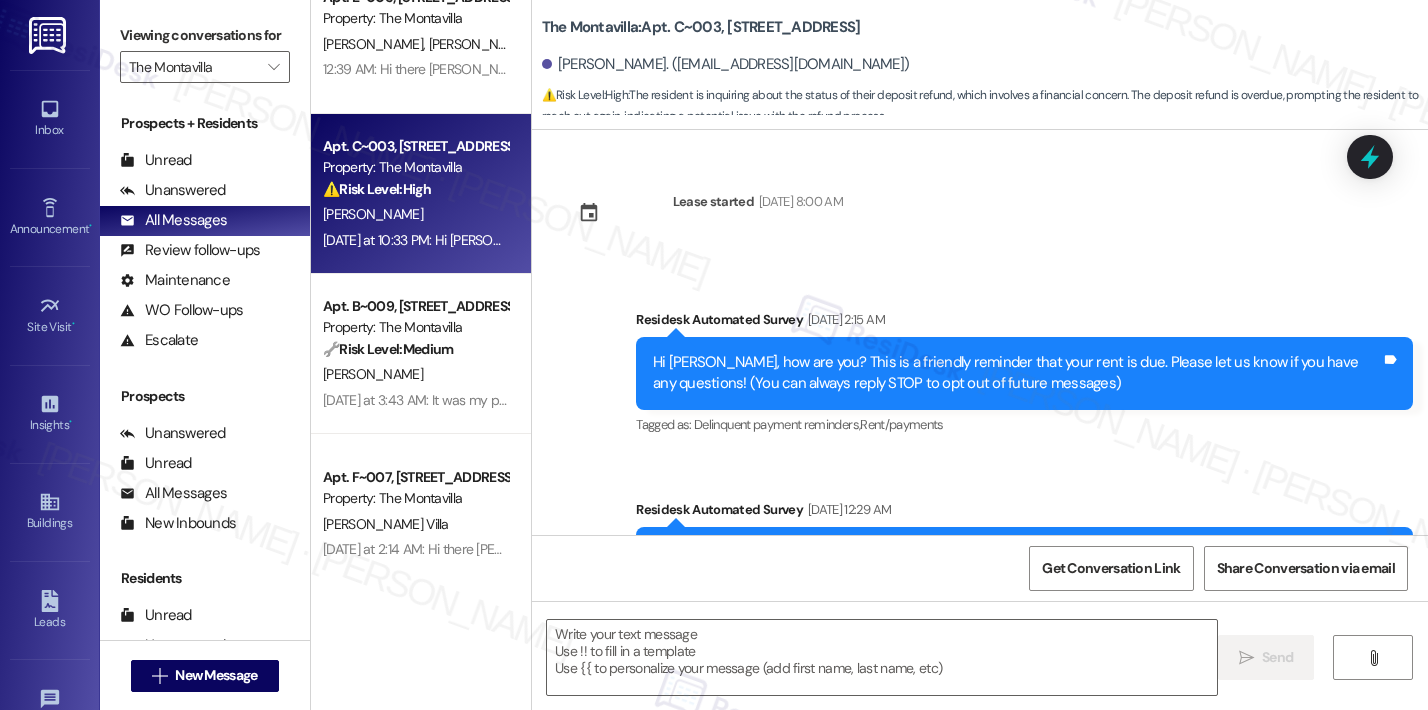 click on "⚠️  Risk Level:  High The resident is inquiring about the status of their deposit refund, which involves a financial concern. The deposit refund is overdue, prompting the resident to reach out again, indicating a potential issue with the refund process." at bounding box center [415, 189] 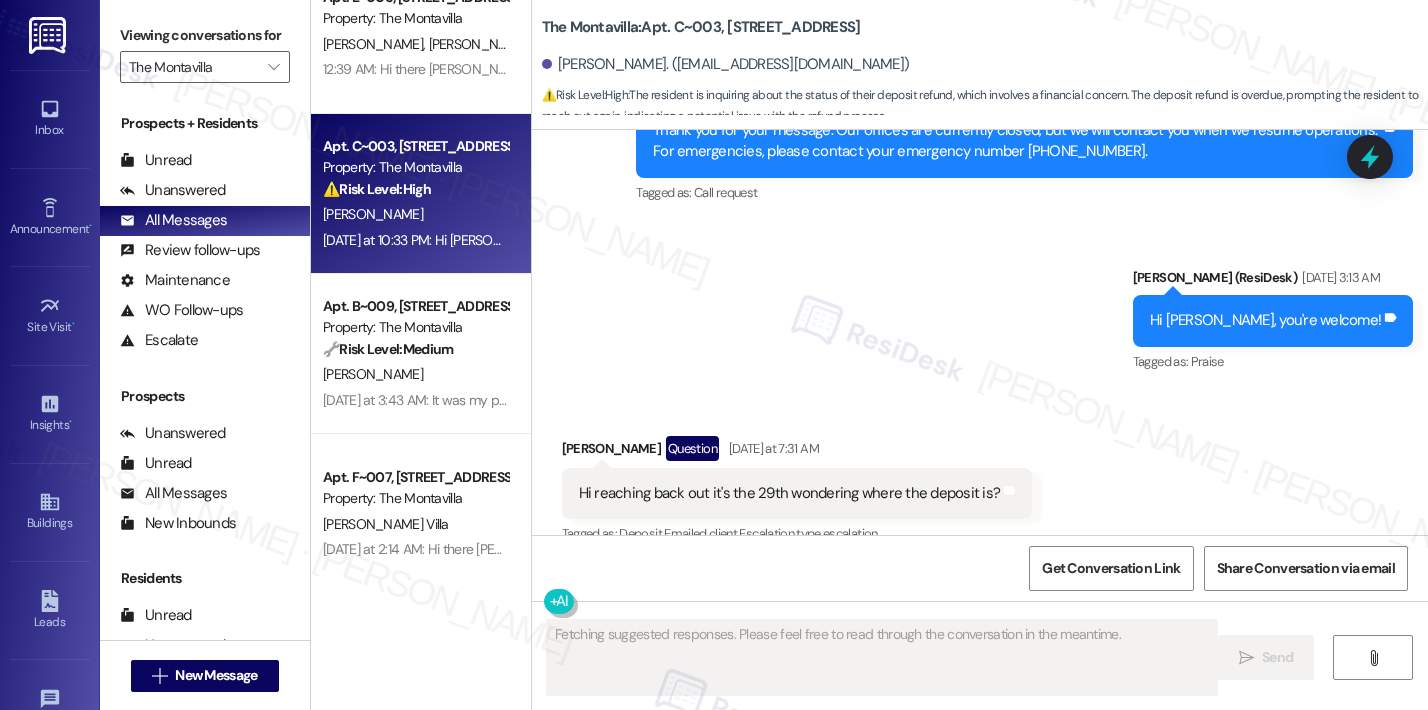 scroll, scrollTop: 7361, scrollLeft: 0, axis: vertical 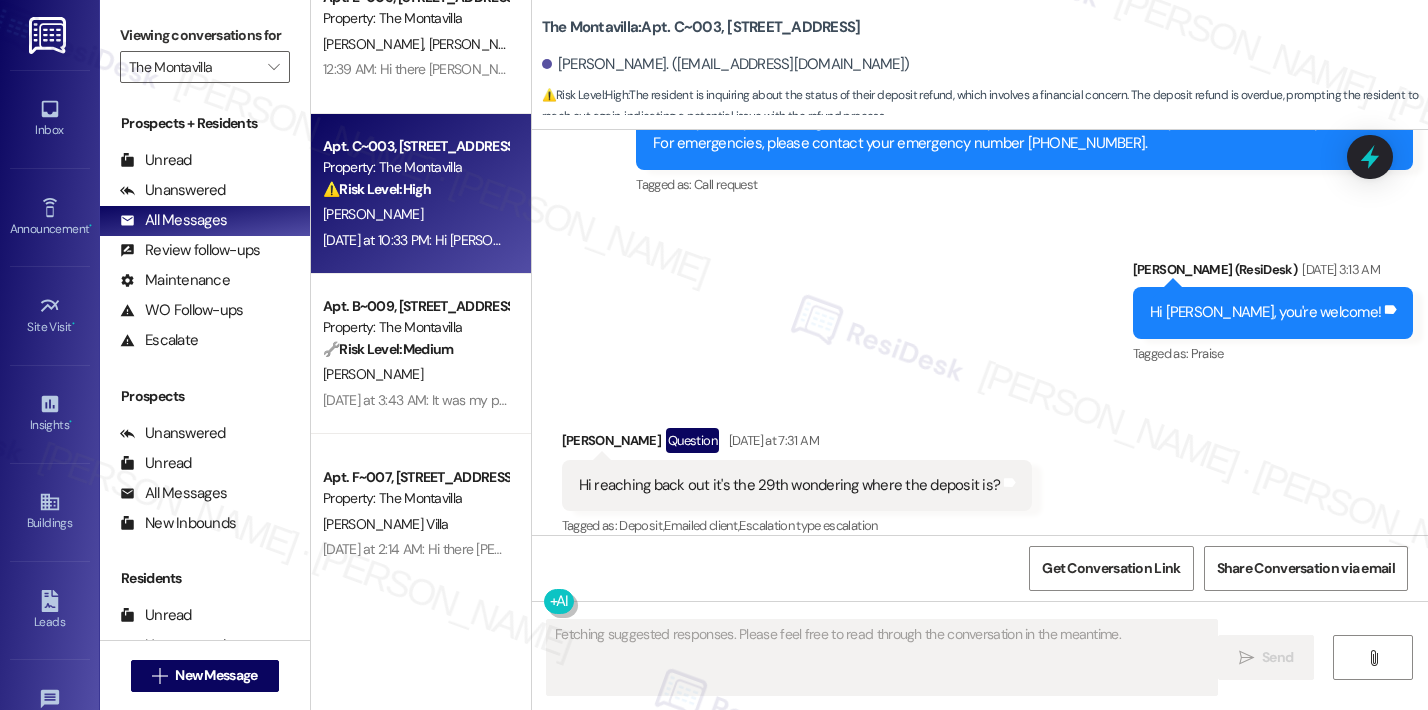 click on "⚠️  Risk Level:  High The resident is inquiring about the status of their deposit refund, which involves a financial concern. The deposit refund is overdue, prompting the resident to reach out again, indicating a potential issue with the refund process." at bounding box center [415, 189] 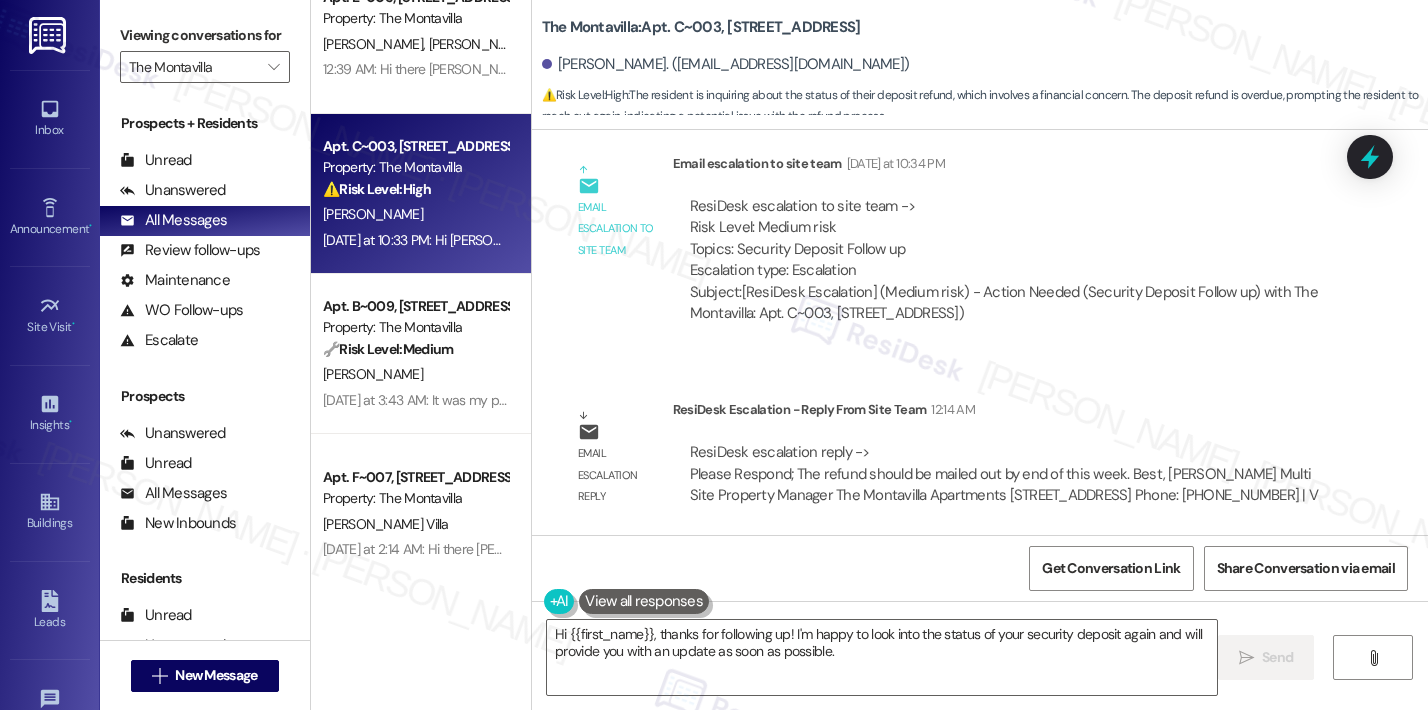 scroll, scrollTop: 8003, scrollLeft: 0, axis: vertical 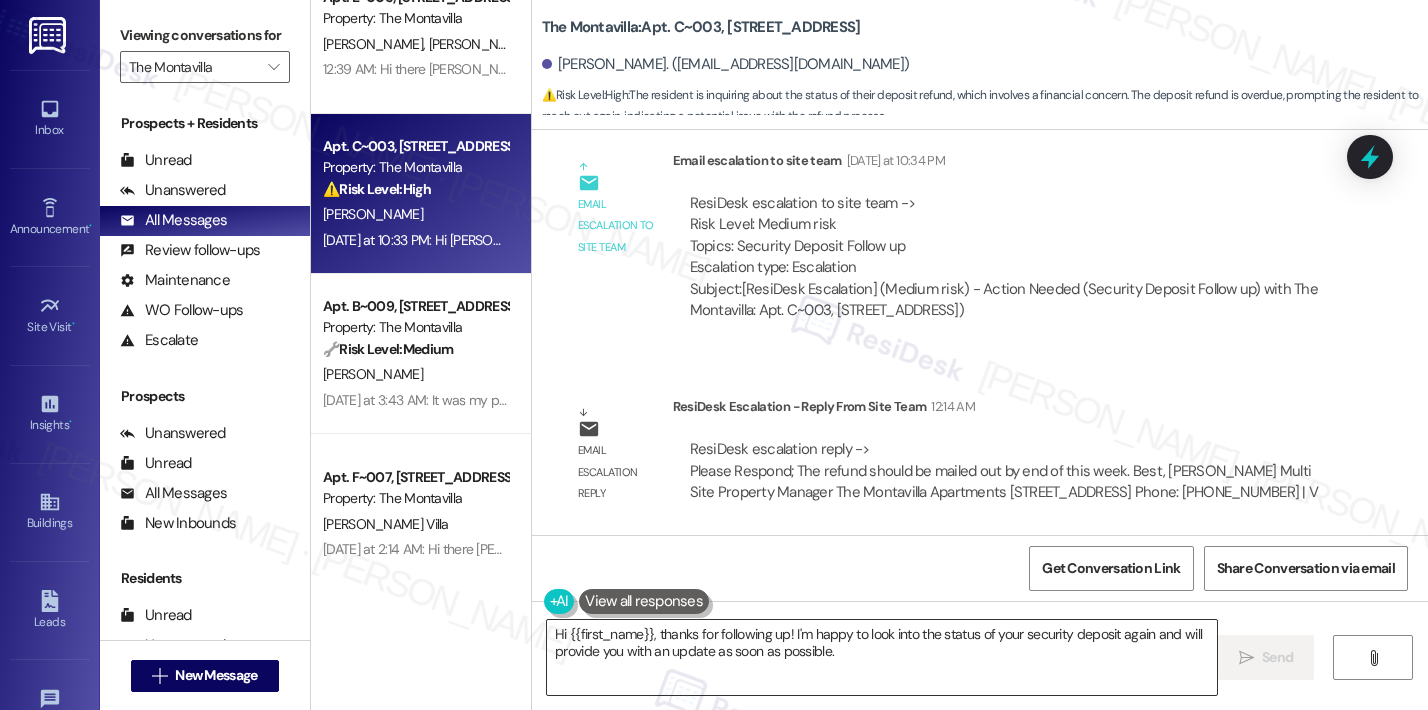 click on "Hi {{first_name}}, thanks for following up! I'm happy to look into the status of your security deposit again and will provide you with an update as soon as possible." at bounding box center [882, 657] 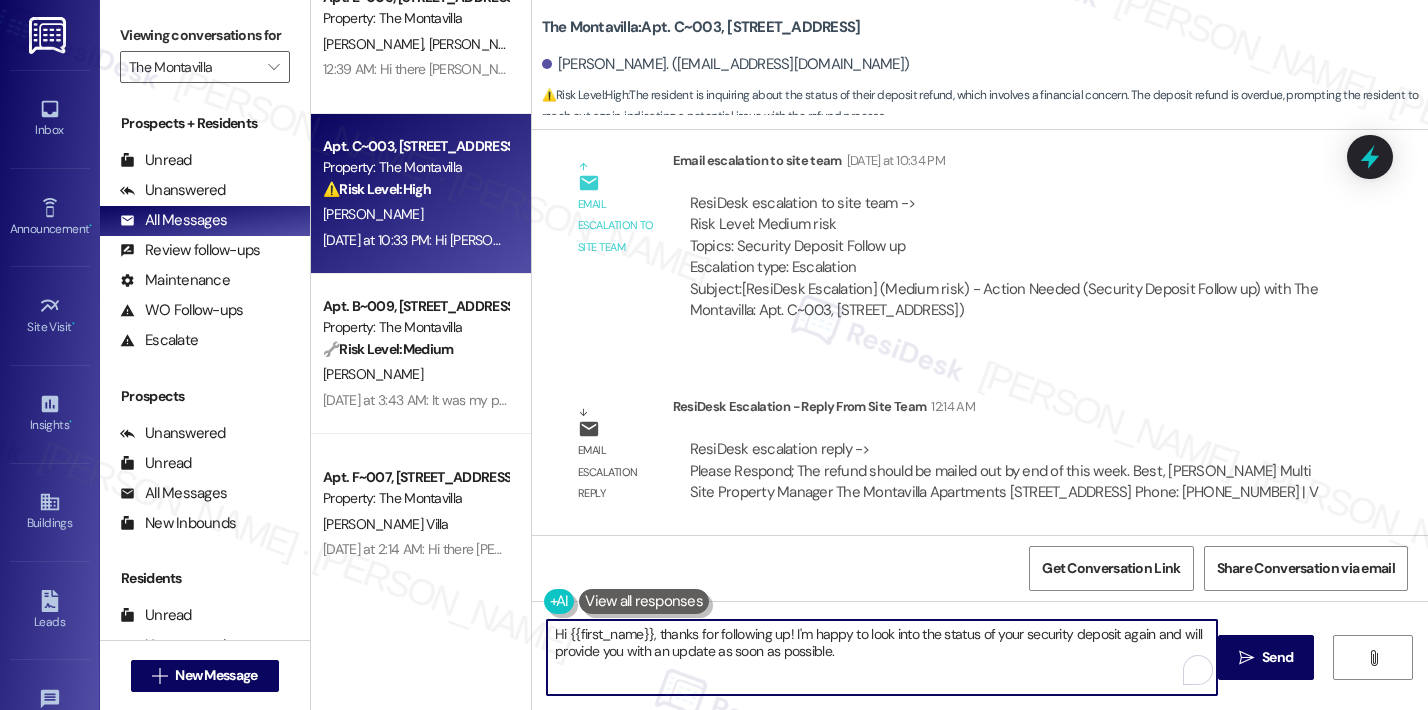 click on "Hi {{first_name}}, thanks for following up! I'm happy to look into the status of your security deposit again and will provide you with an update as soon as possible." at bounding box center [882, 657] 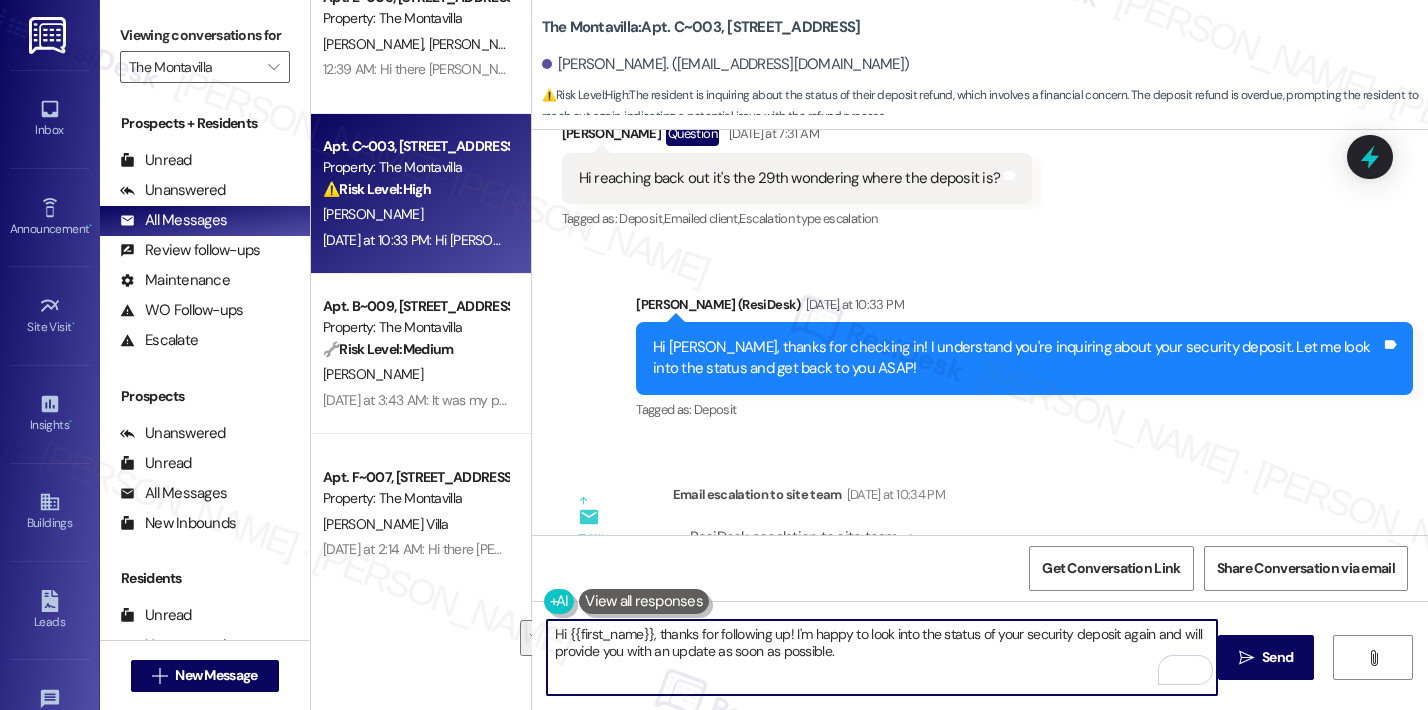 scroll, scrollTop: 7663, scrollLeft: 0, axis: vertical 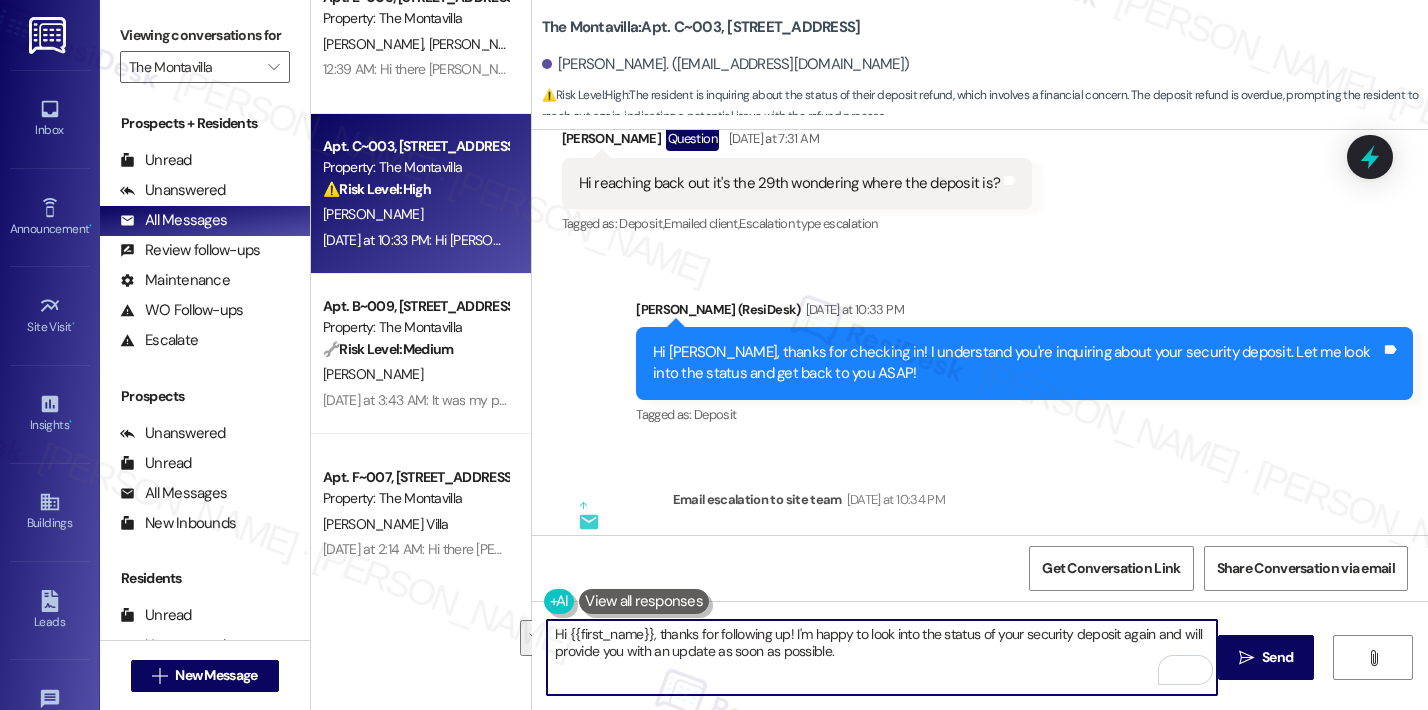 click on "Hi {{first_name}}, thanks for following up! I'm happy to look into the status of your security deposit again and will provide you with an update as soon as possible." at bounding box center [882, 657] 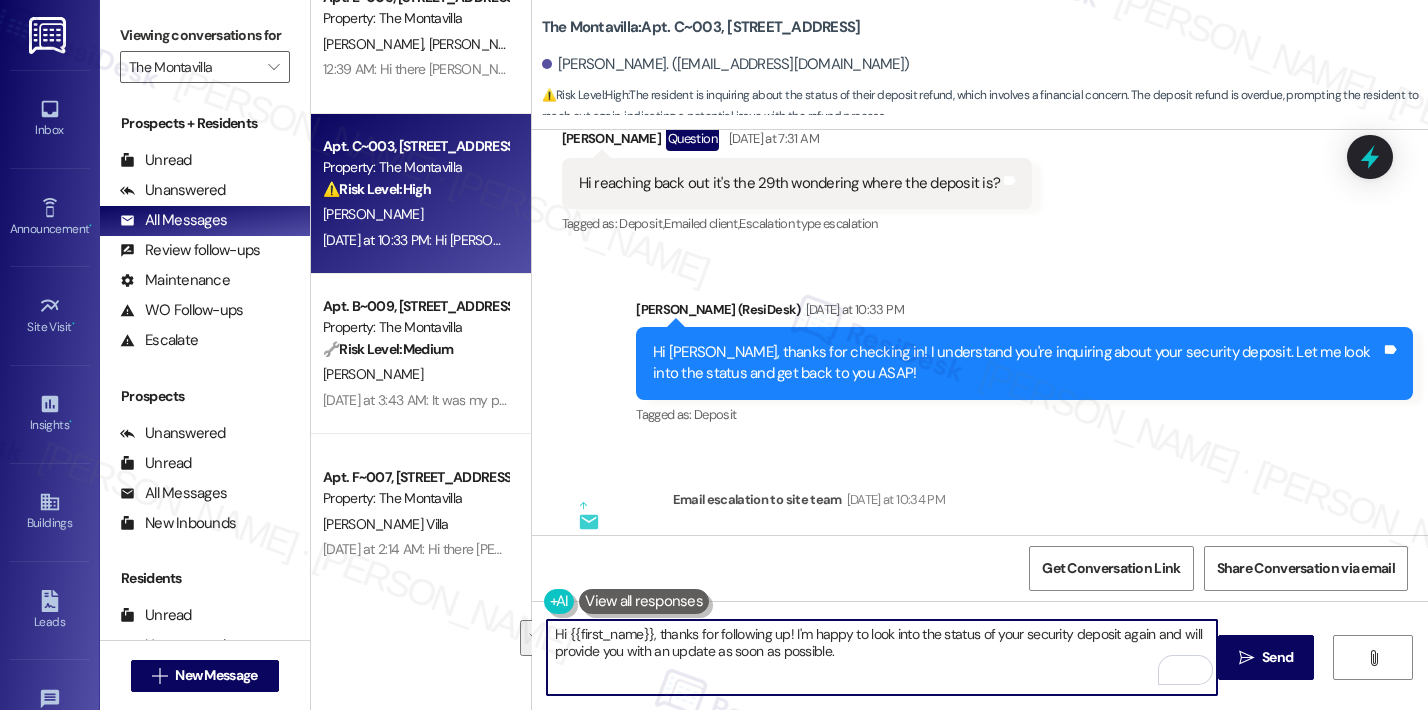 drag, startPoint x: 844, startPoint y: 666, endPoint x: 648, endPoint y: 641, distance: 197.58795 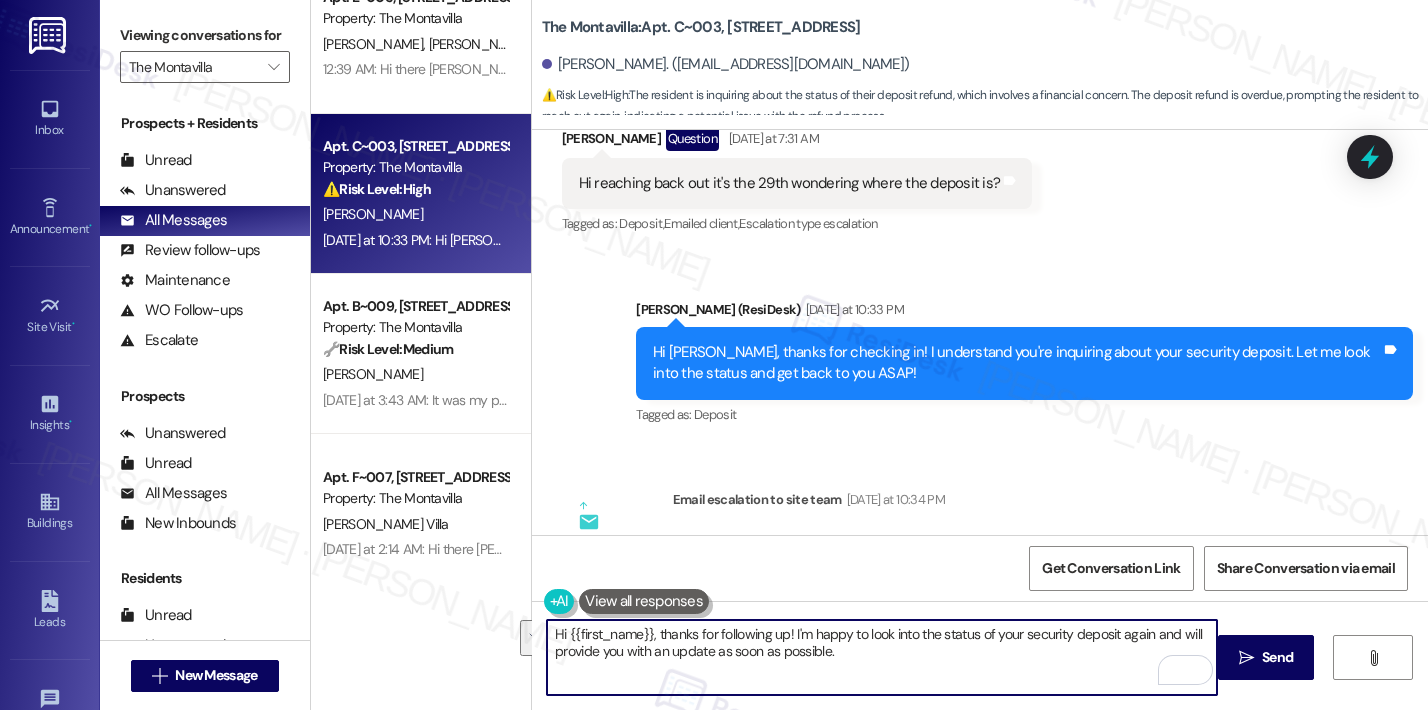 click on "Hi {{first_name}}, thanks for following up! I'm happy to look into the status of your security deposit again and will provide you with an update as soon as possible." at bounding box center [882, 657] 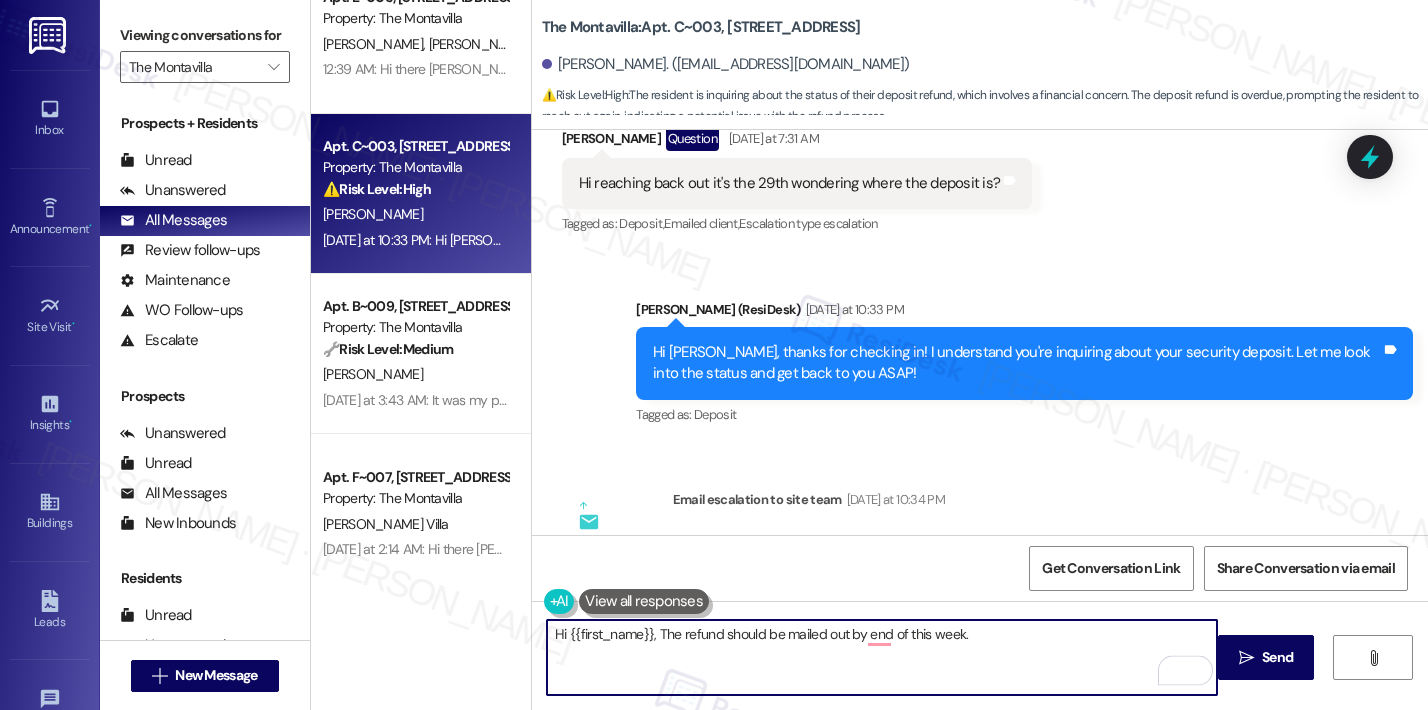 click on "Hi {{first_name}}, The refund should be mailed out by end of this week." at bounding box center [882, 657] 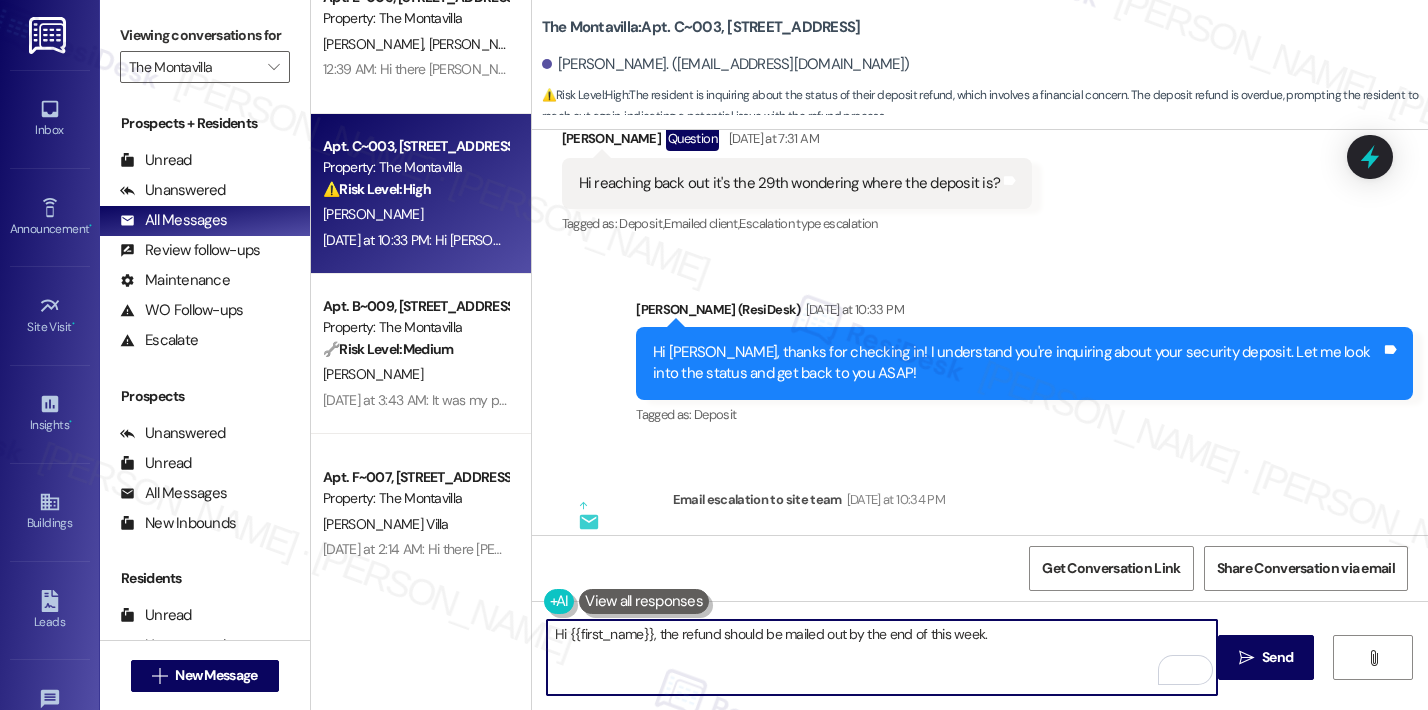 click on "Hi {{first_name}}, the refund should be mailed out by the end of this week." at bounding box center (882, 657) 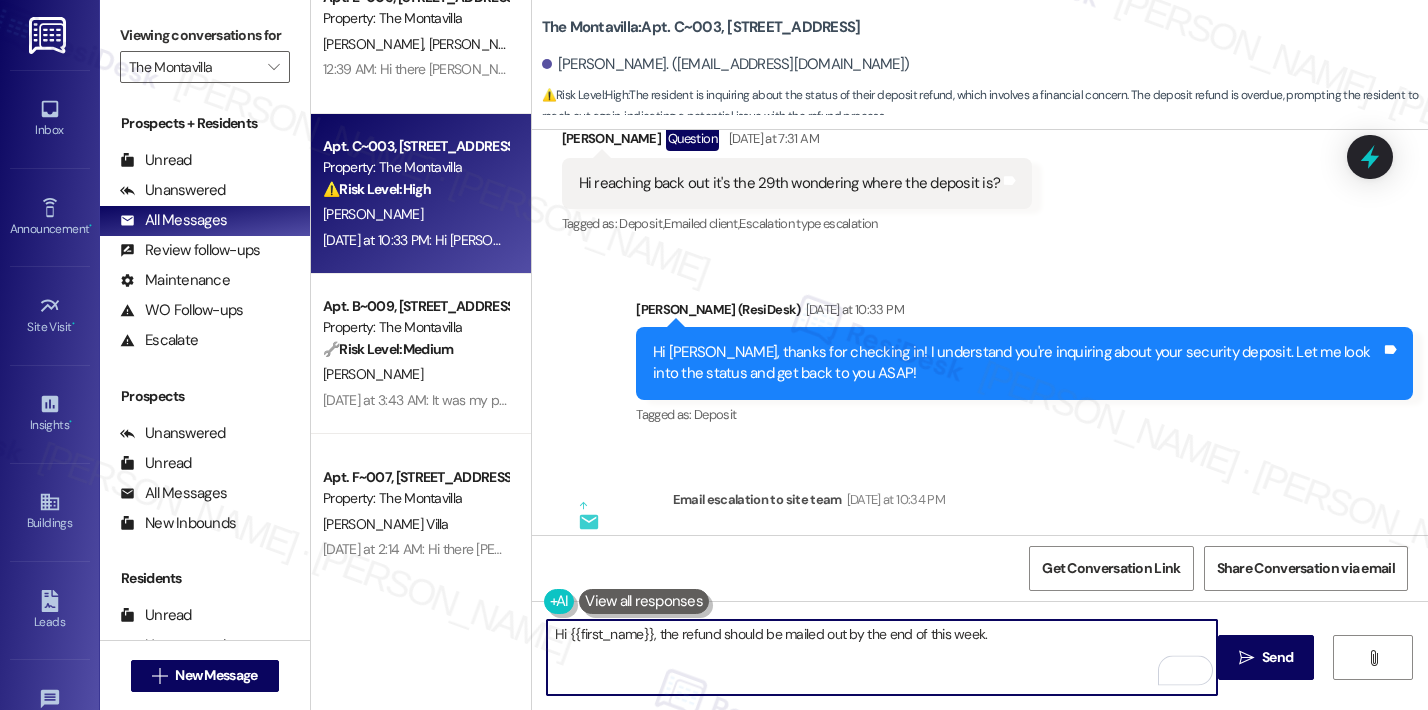 click on "Hi {{first_name}}, the refund should be mailed out by the end of this week." at bounding box center (882, 657) 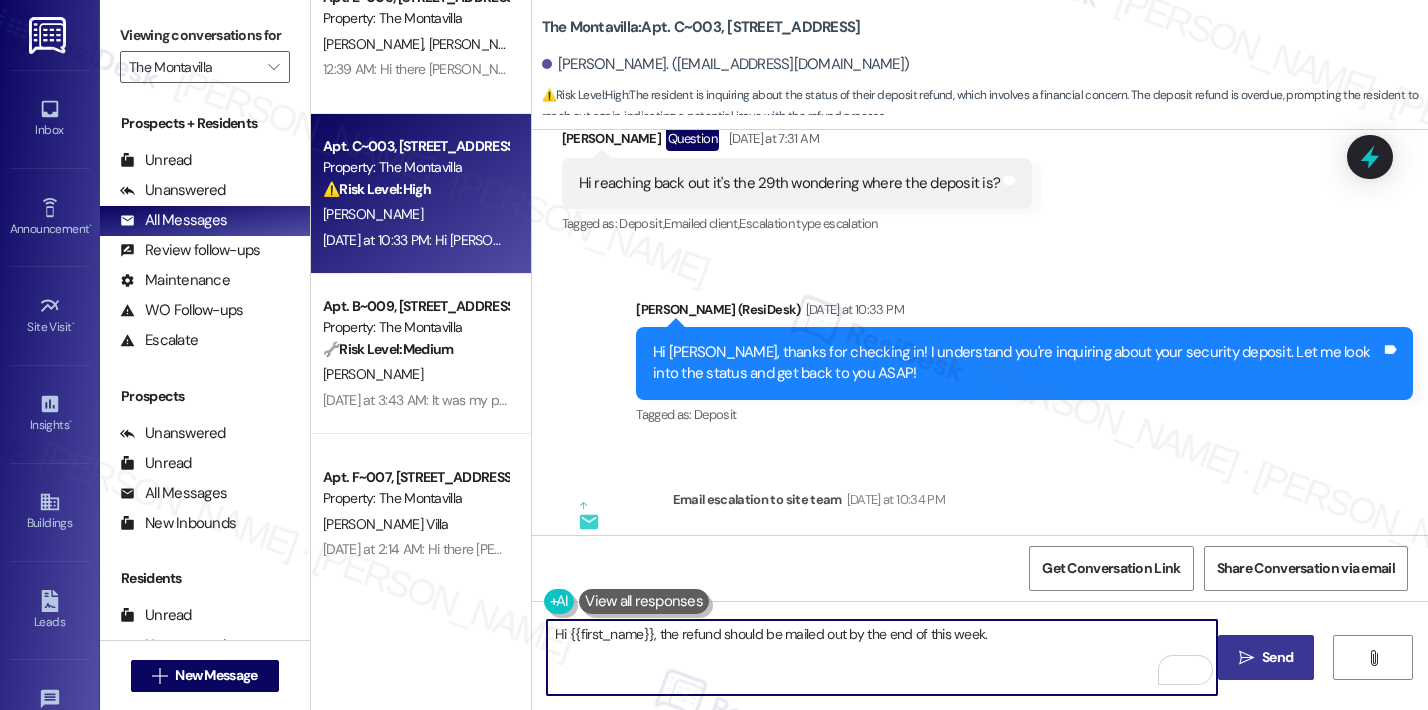 type on "Hi {{first_name}}, the refund should be mailed out by the end of this week." 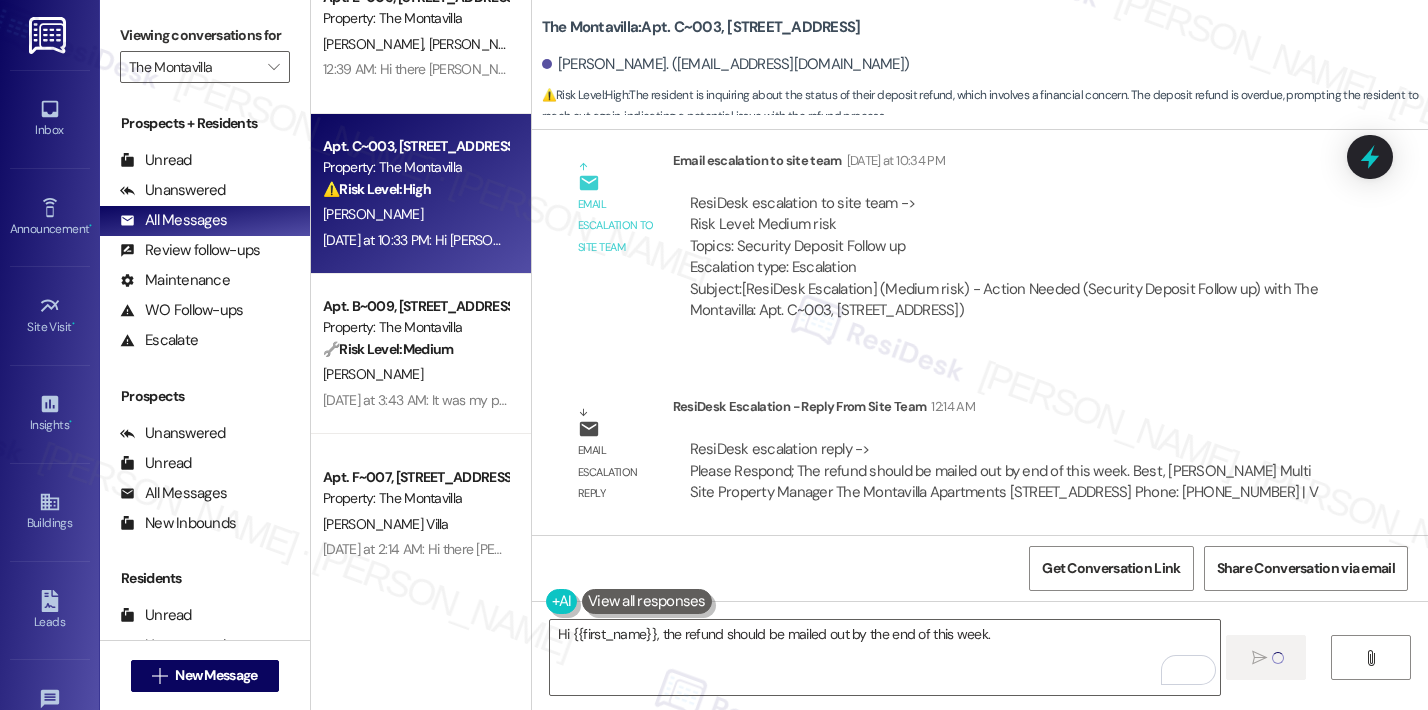 type 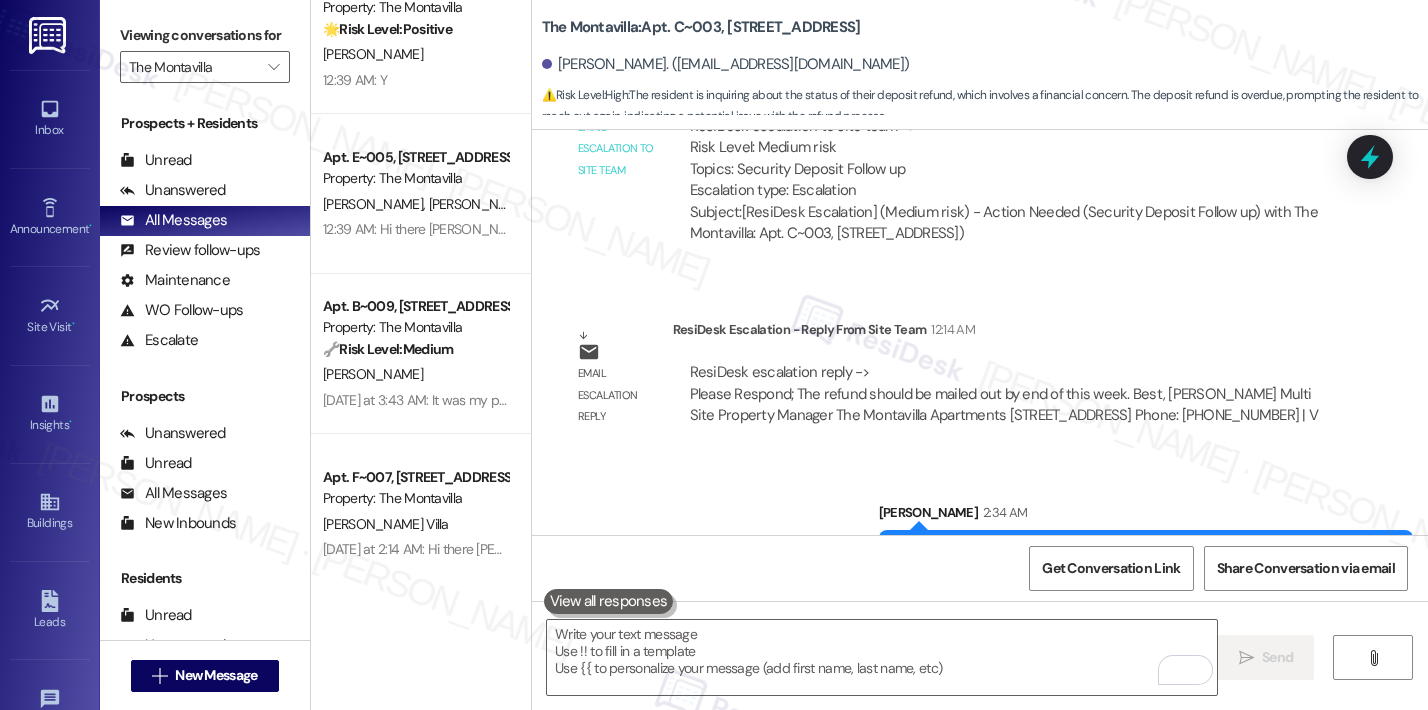 scroll, scrollTop: 8142, scrollLeft: 0, axis: vertical 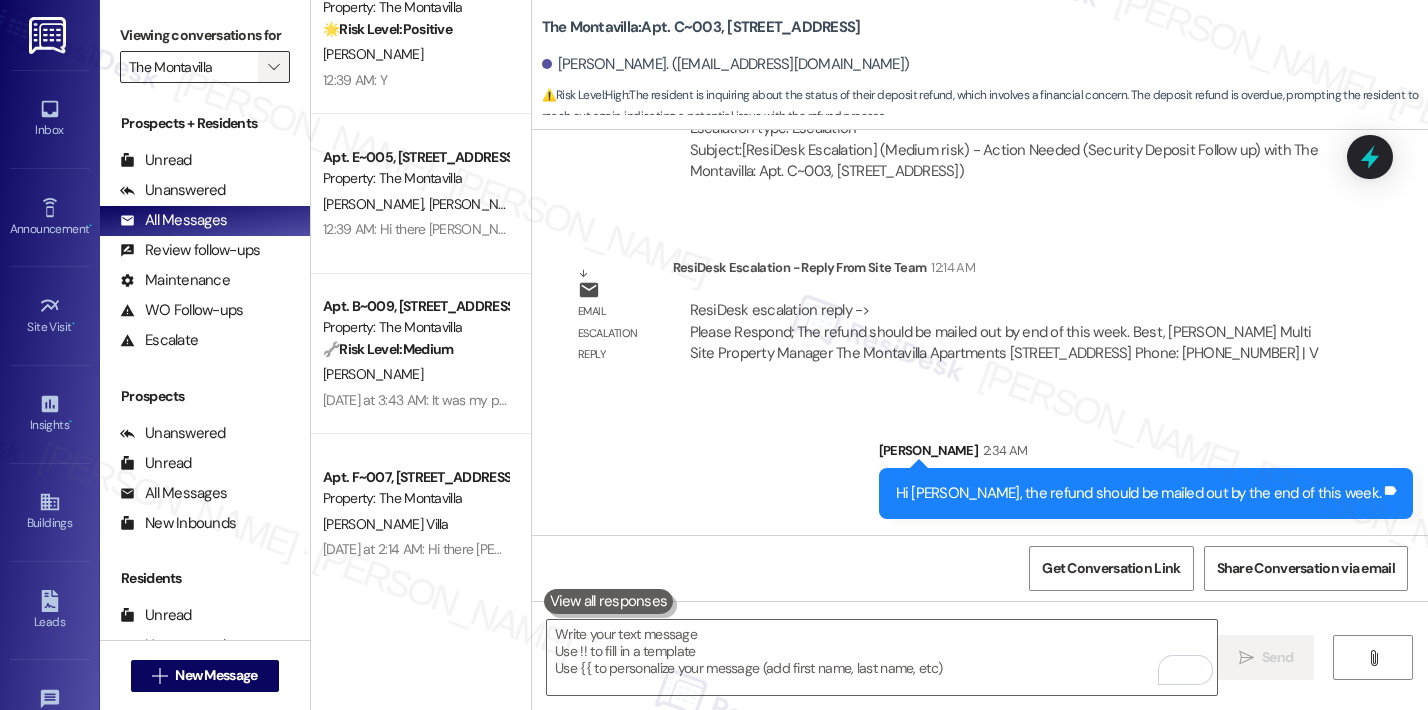 click on "" at bounding box center (273, 67) 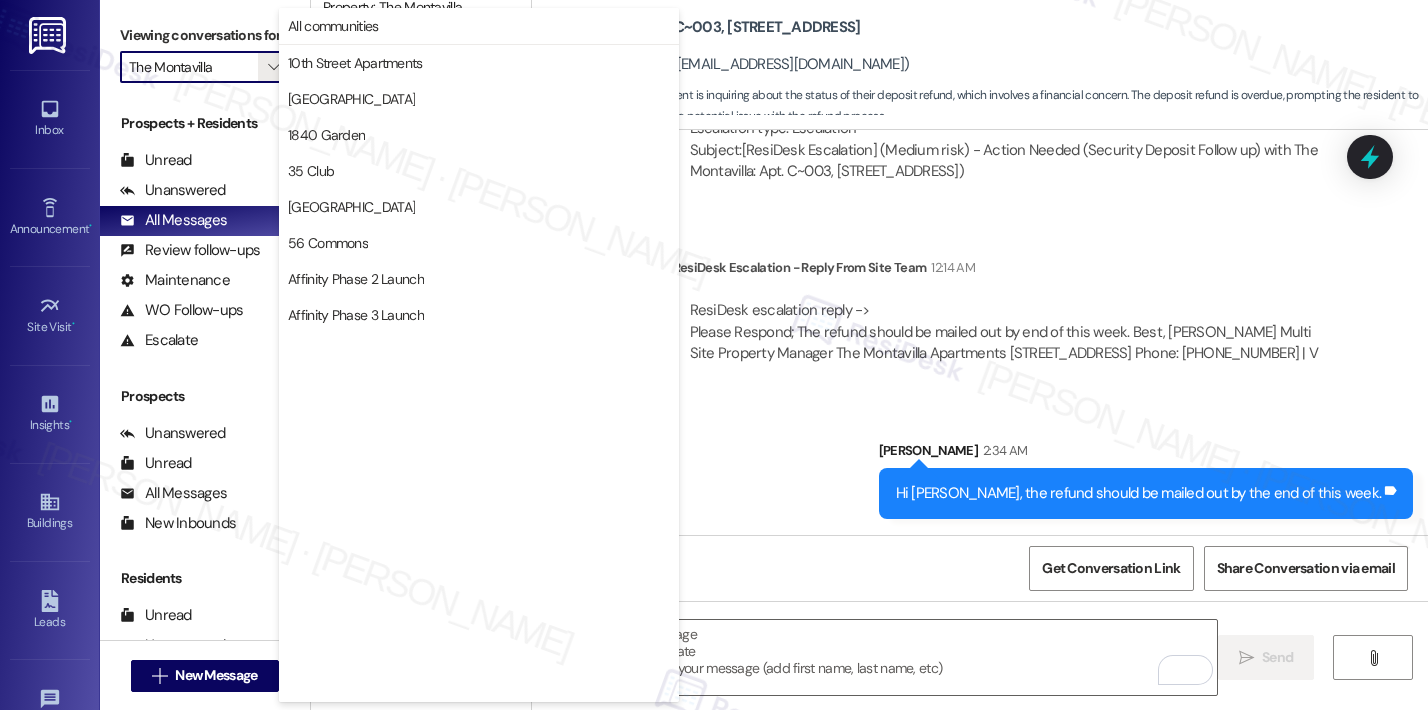 scroll, scrollTop: 3488, scrollLeft: 0, axis: vertical 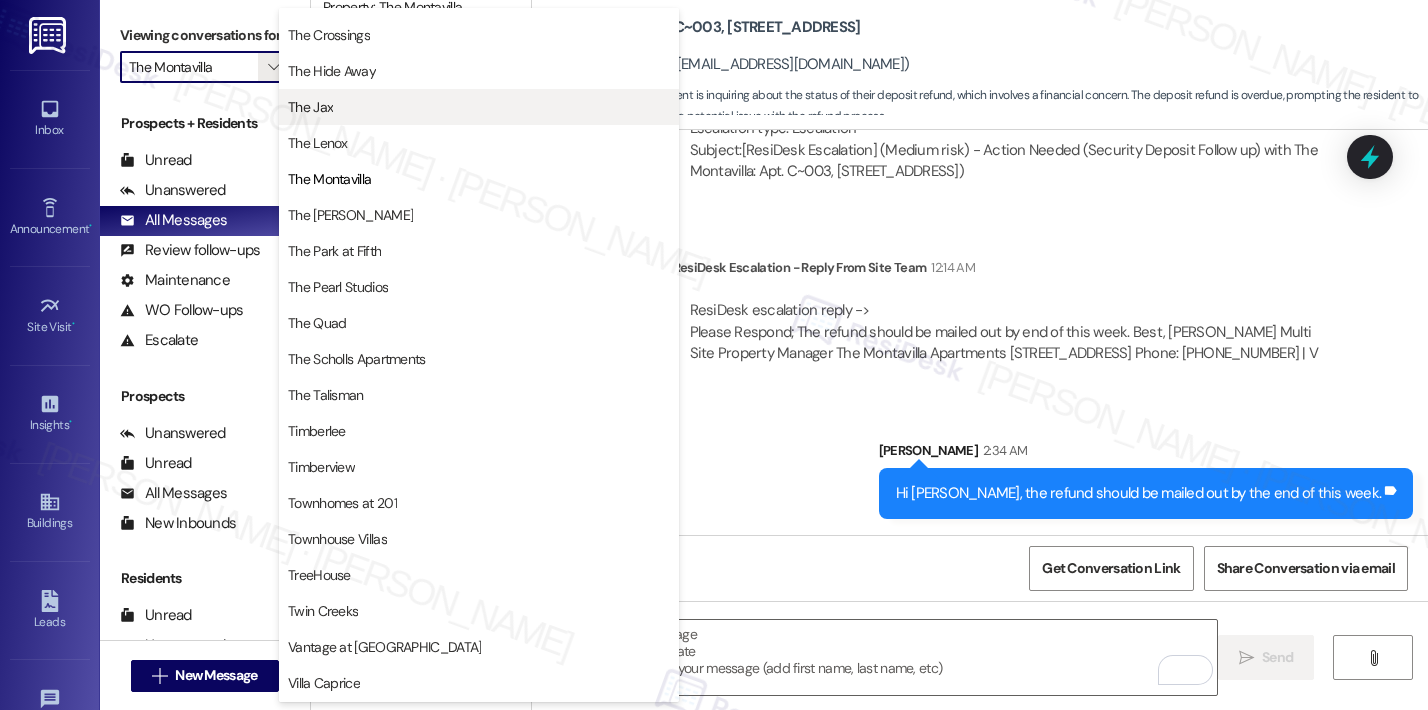 click on "The Hide Away" at bounding box center [332, 71] 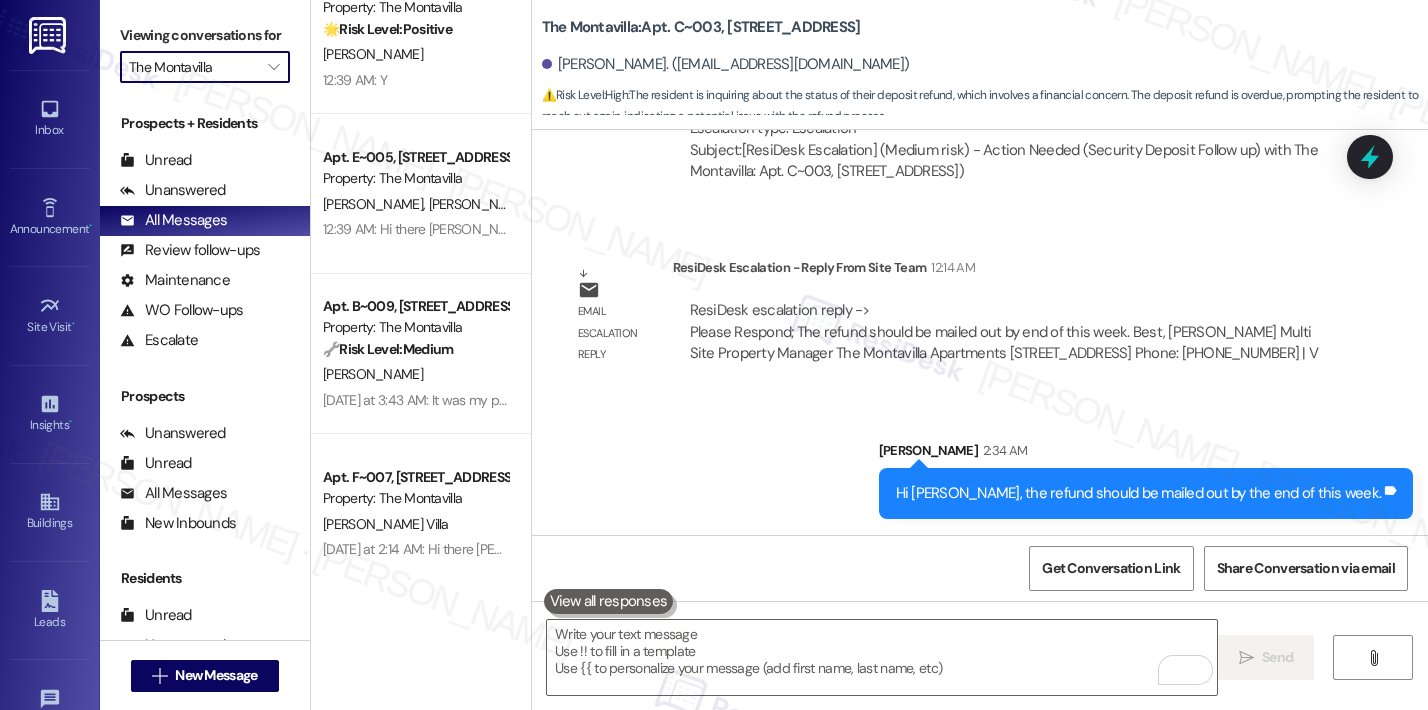 type on "The Hide Away" 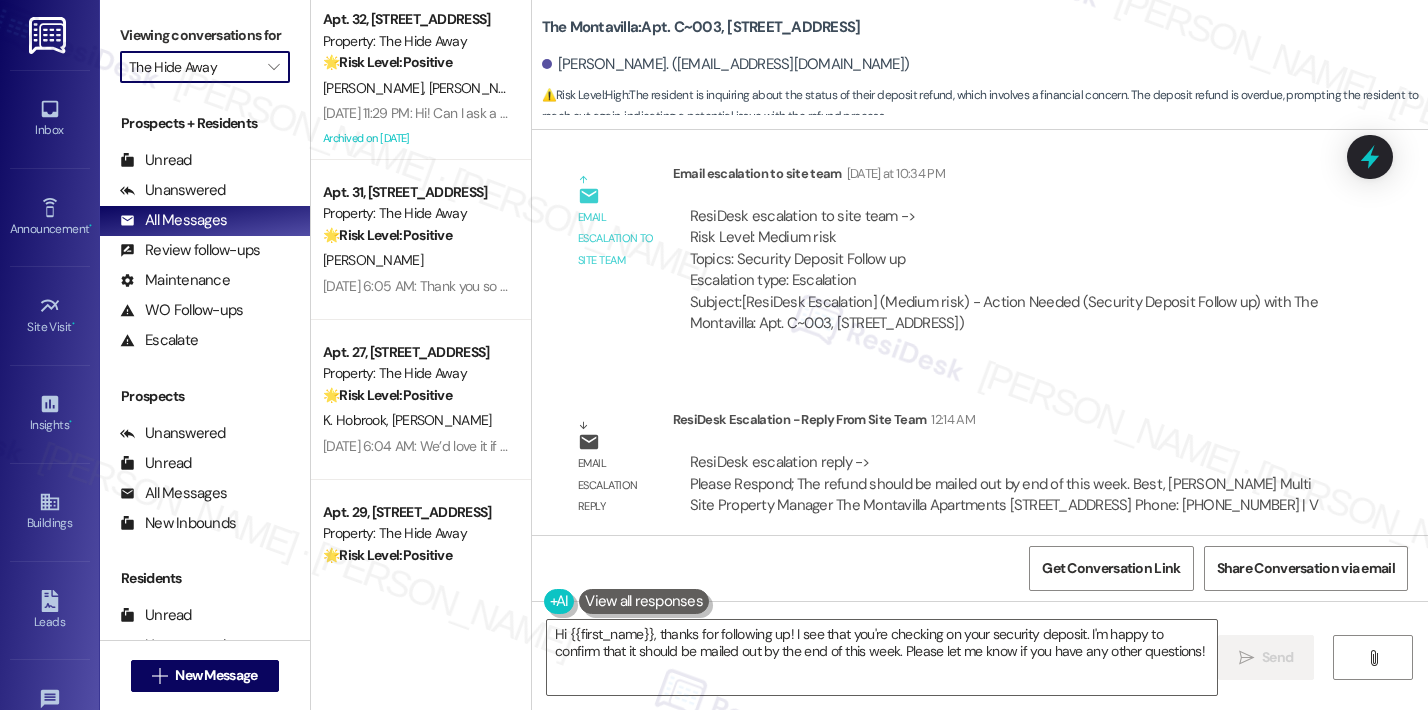 scroll, scrollTop: 8172, scrollLeft: 0, axis: vertical 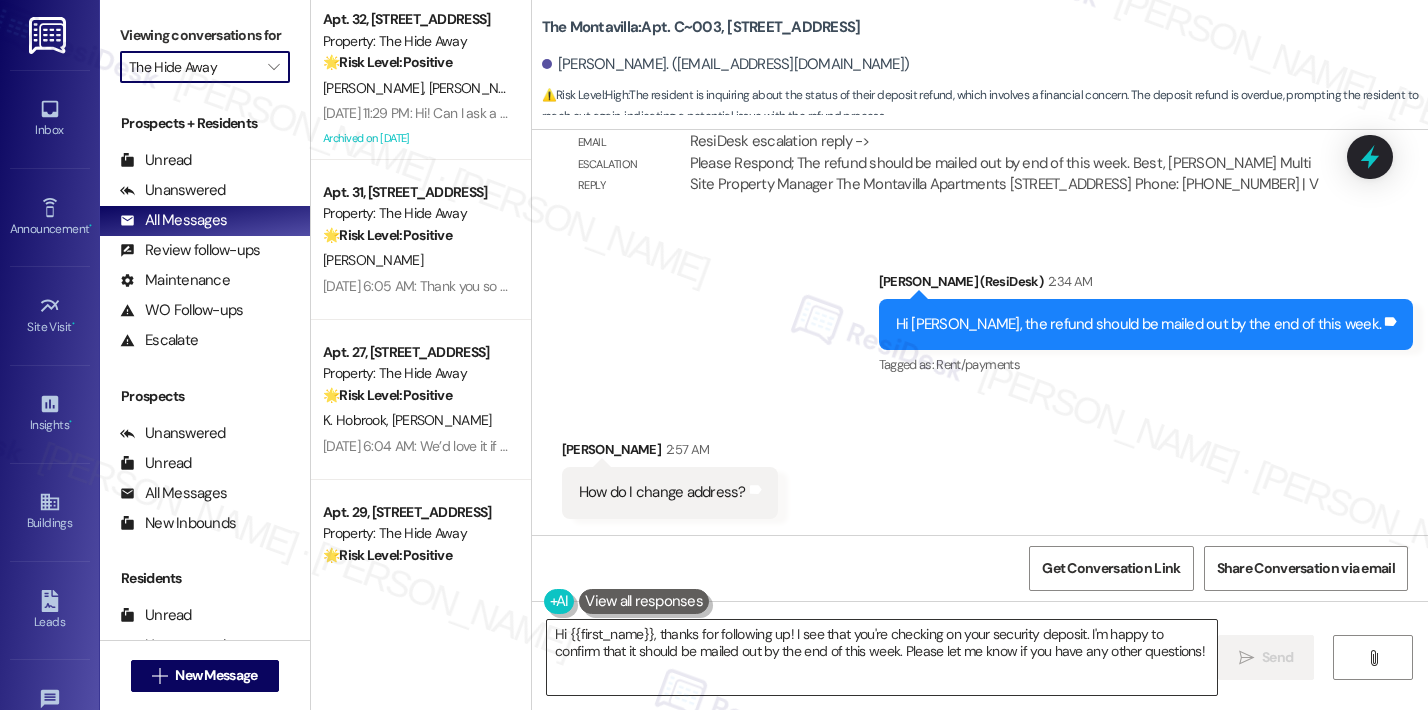 click on "Hi {{first_name}}, thanks for following up! I see that you're checking on your security deposit. I'm happy to confirm that it should be mailed out by the end of this week. Please let me know if you have any other questions!" at bounding box center (882, 657) 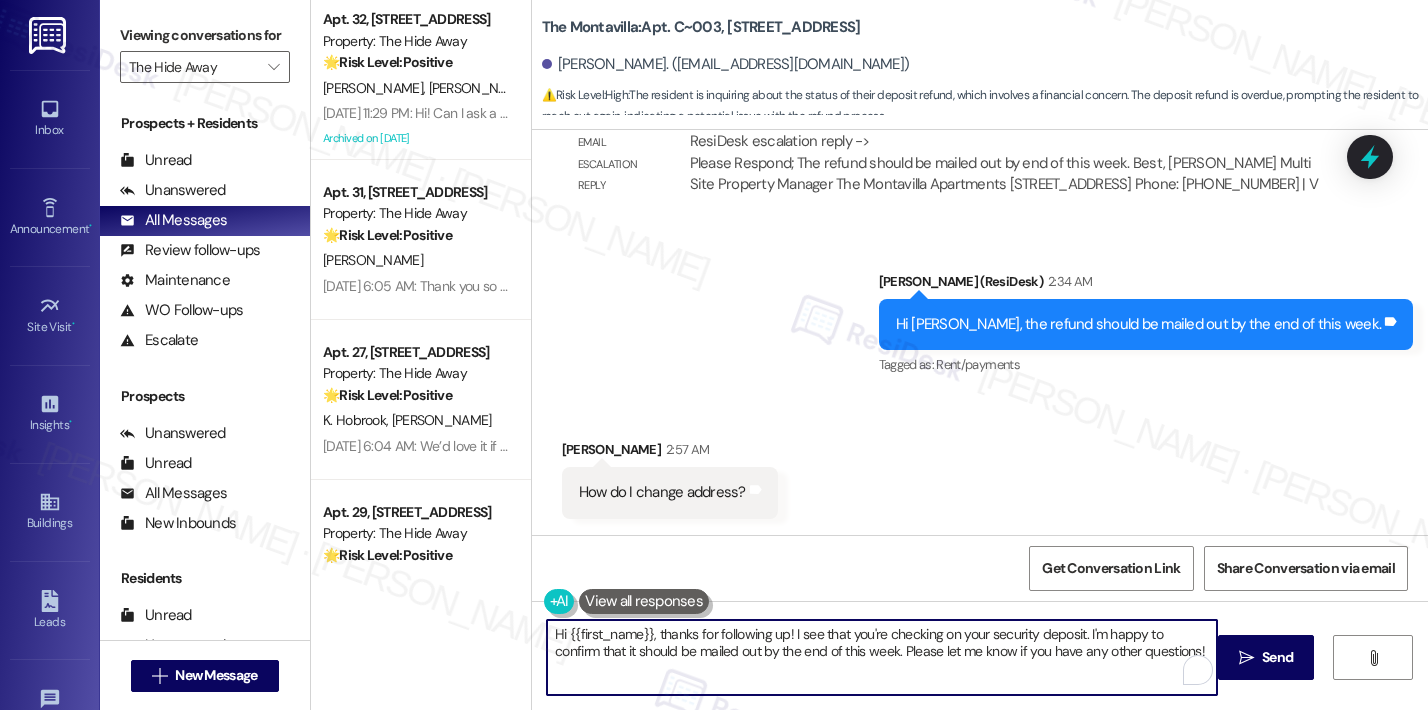 click on "Hi {{first_name}}, thanks for following up! I see that you're checking on your security deposit. I'm happy to confirm that it should be mailed out by the end of this week. Please let me know if you have any other questions!" at bounding box center (882, 657) 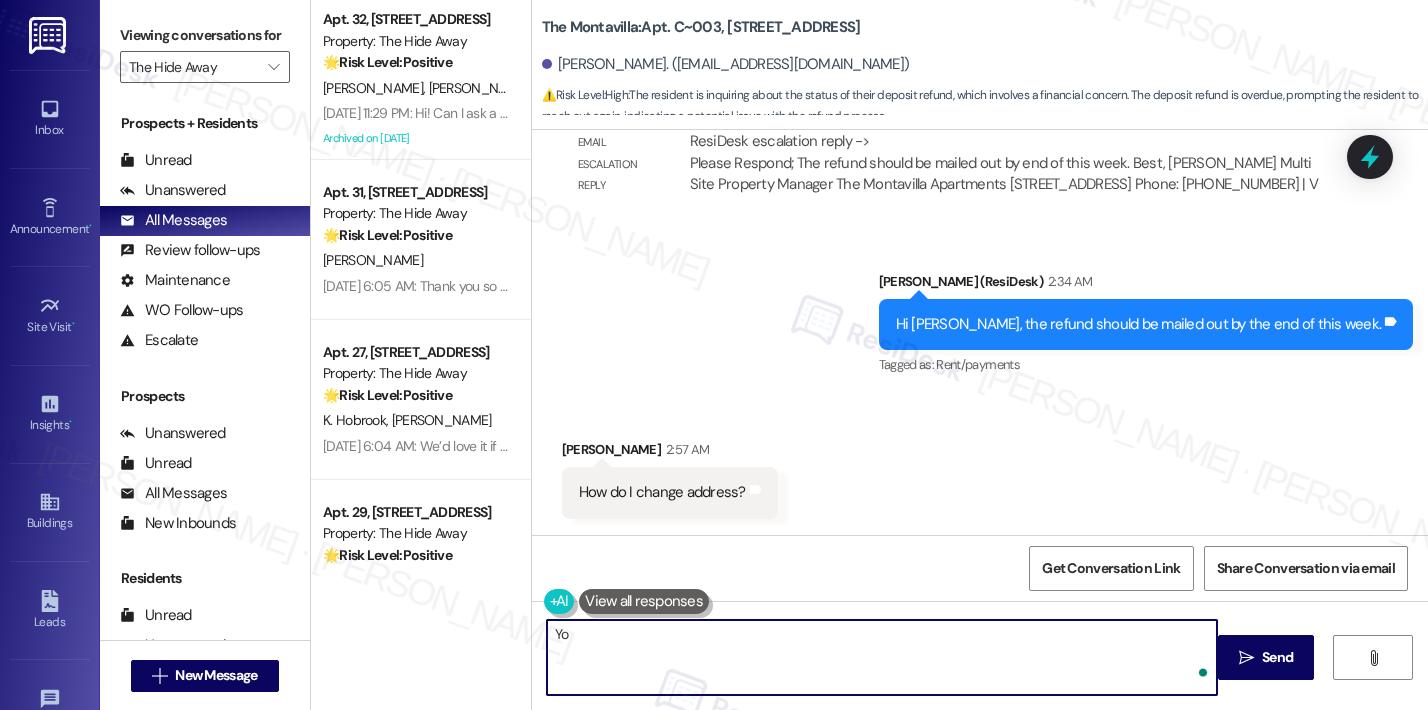 type on "Y" 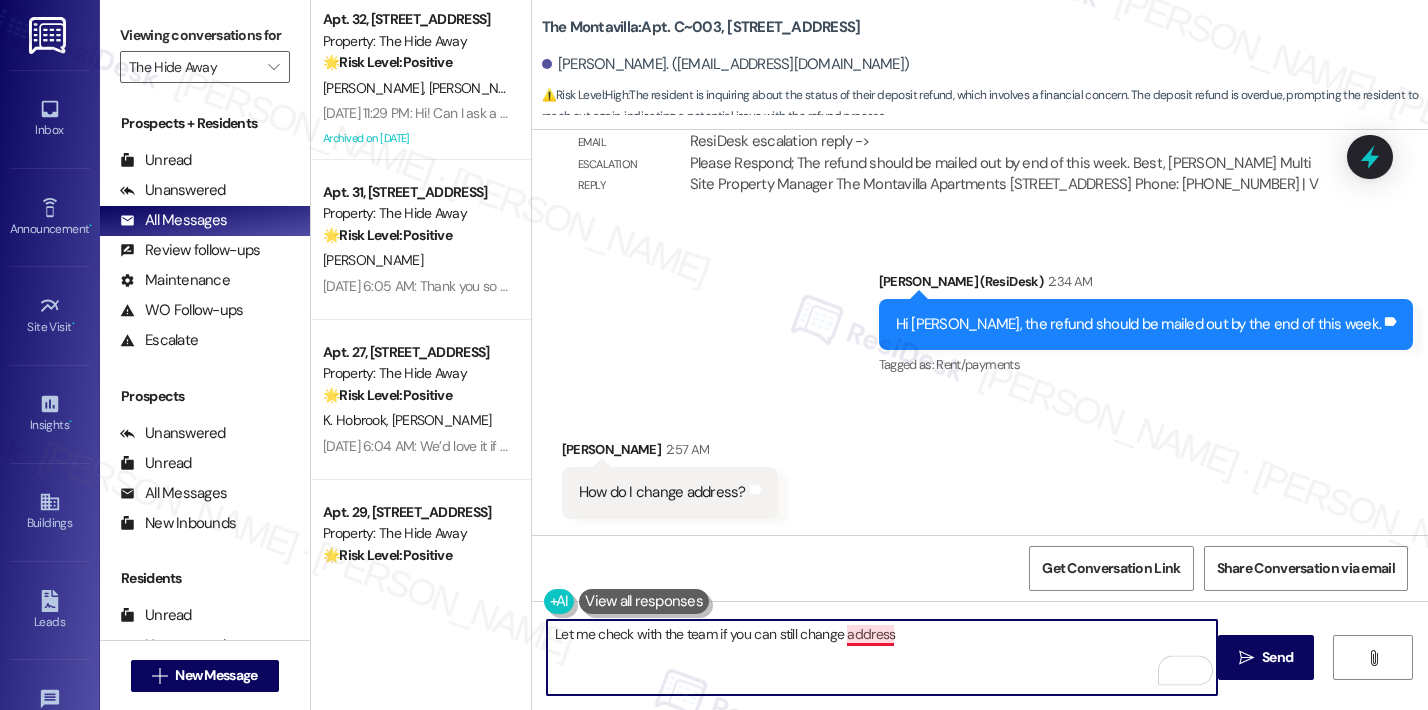 click on "Let me check with the team if you can still change address" at bounding box center [882, 657] 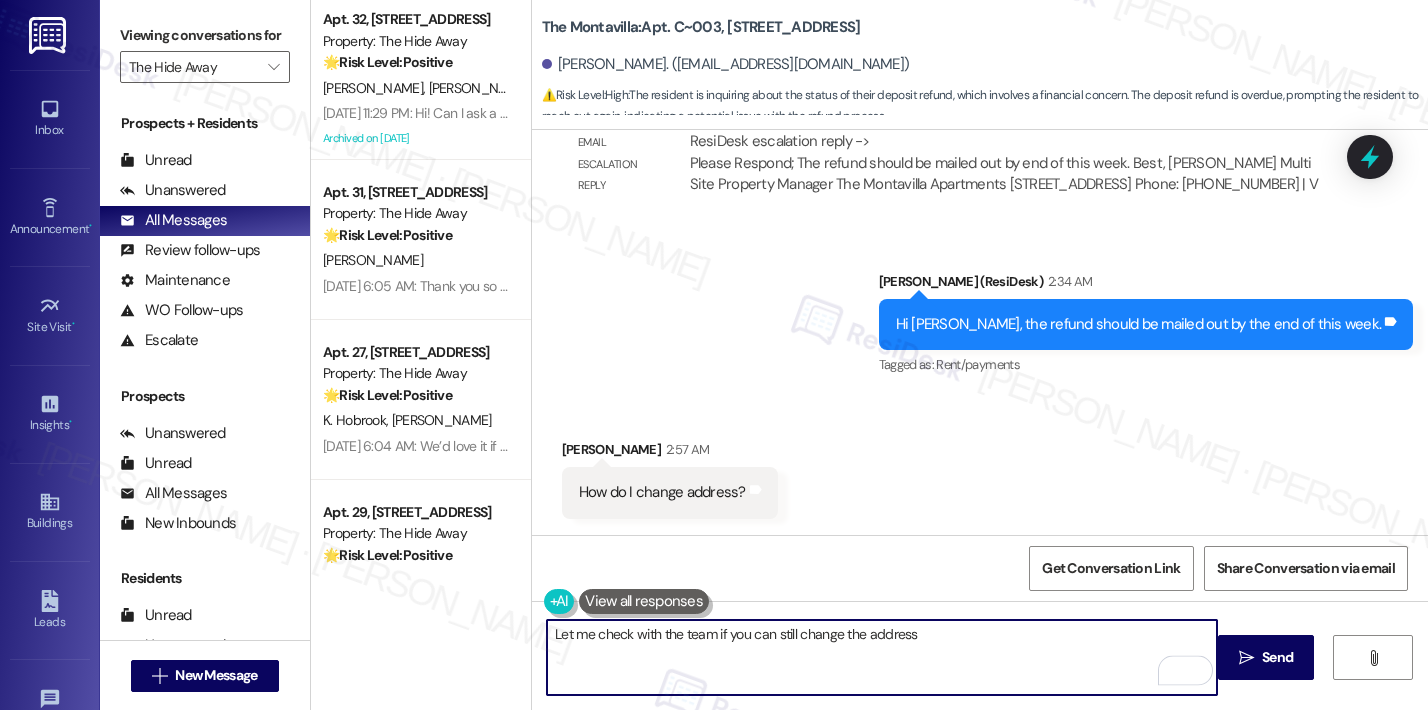 click on "Let me check with the team if you can still change the address" at bounding box center [882, 657] 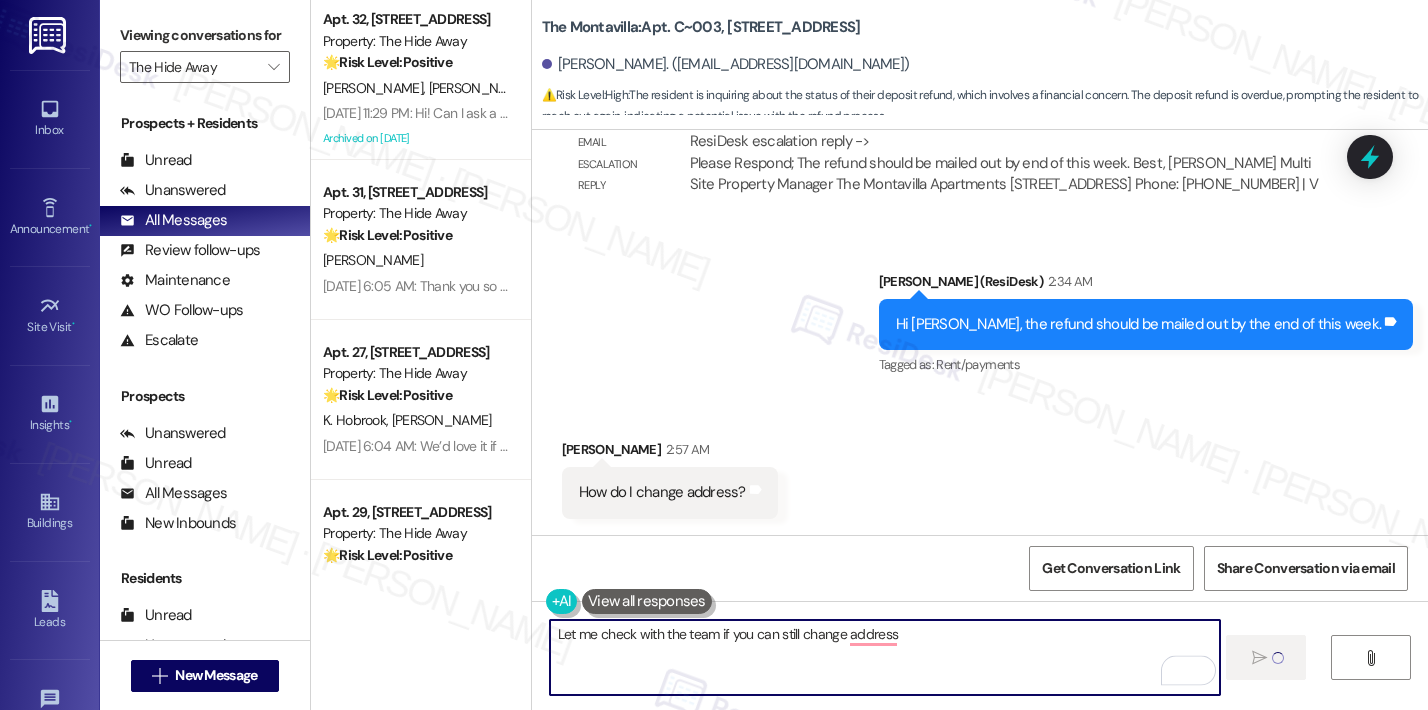 type 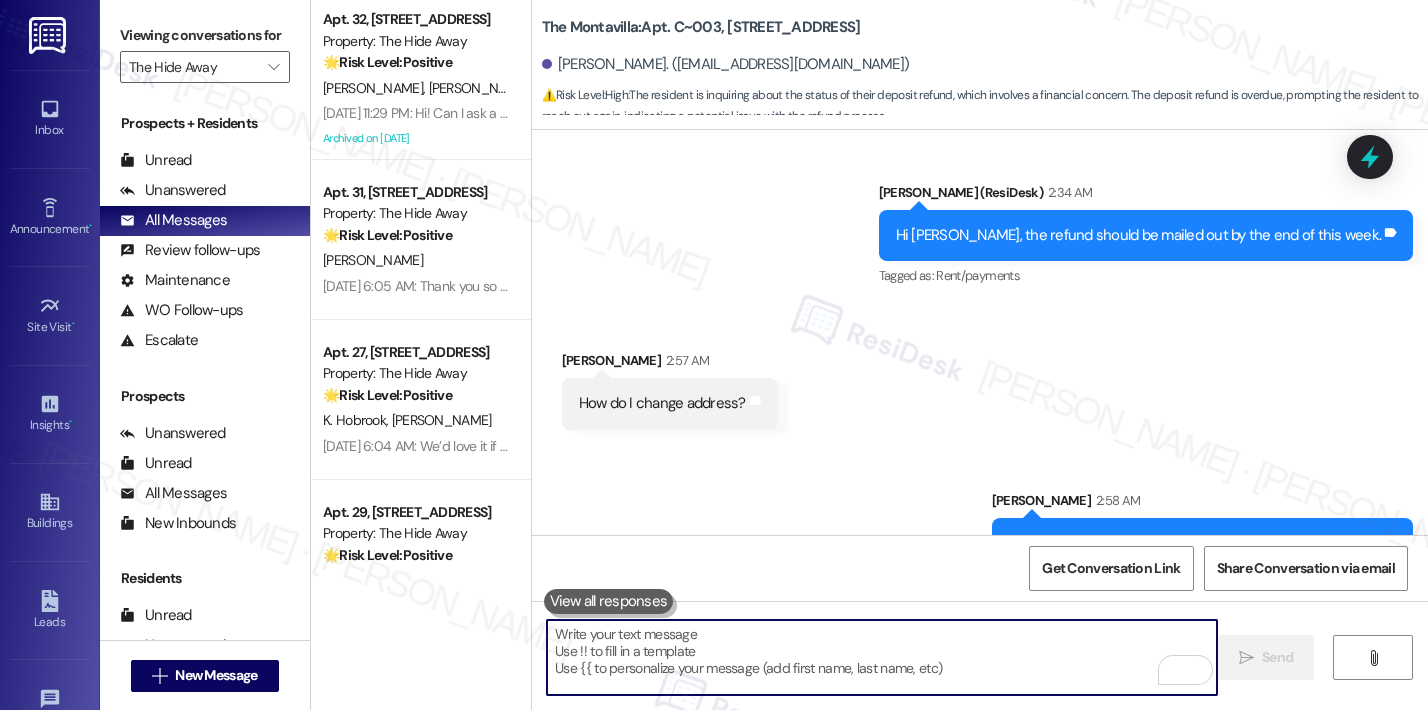 scroll, scrollTop: 8450, scrollLeft: 0, axis: vertical 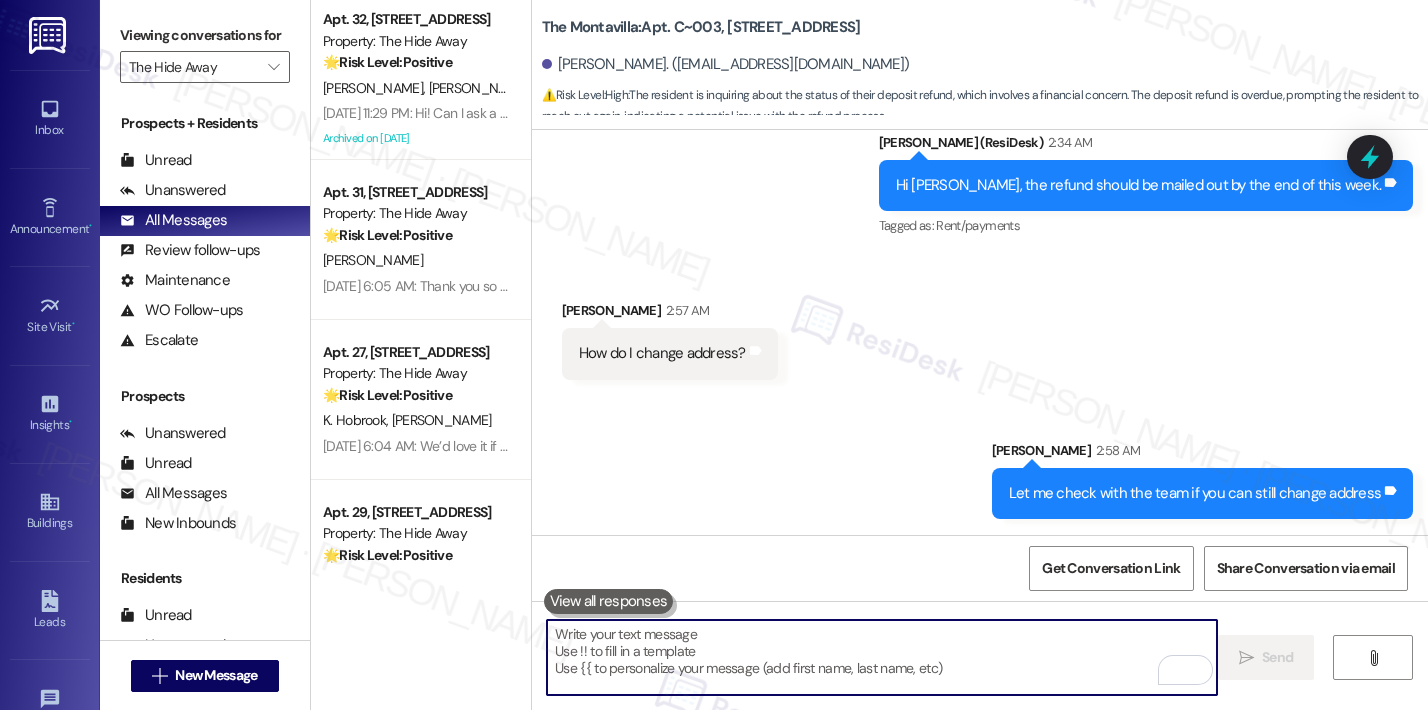 click at bounding box center (882, 657) 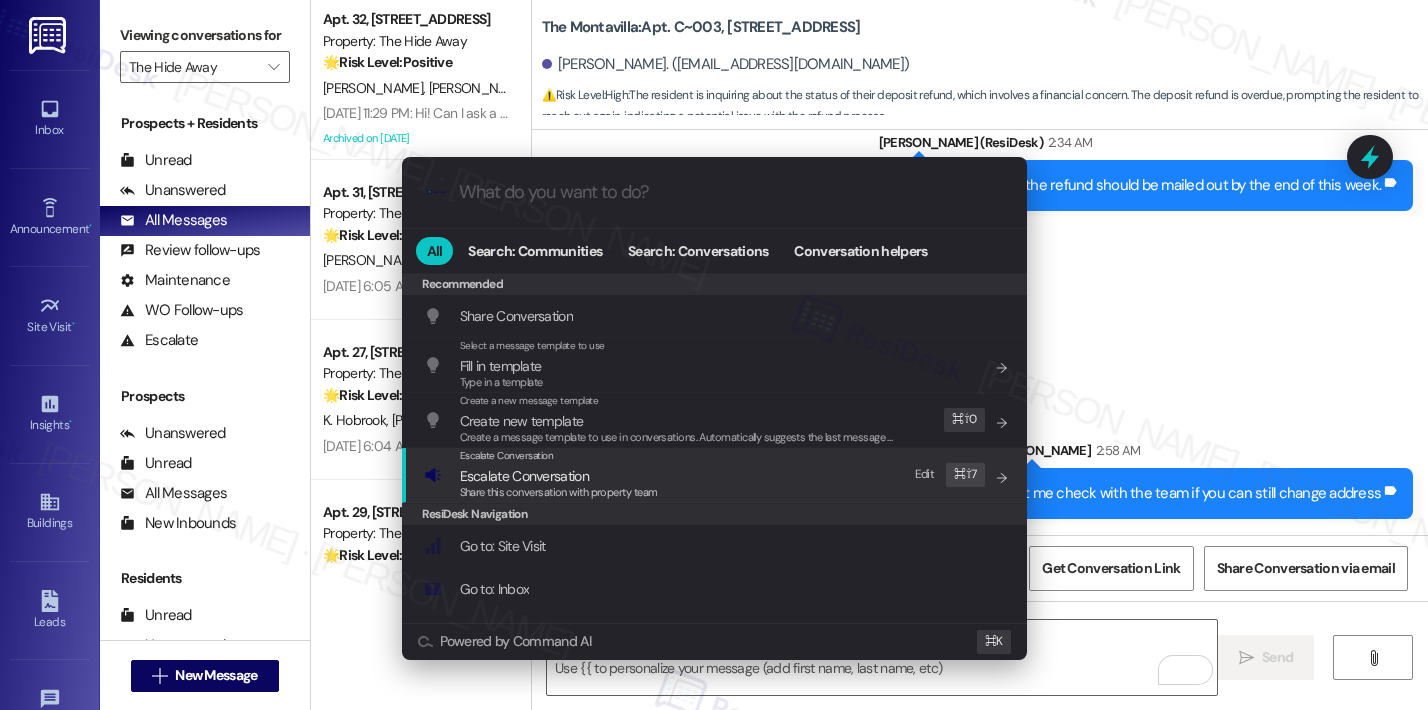 click on "Escalate Conversation Escalate Conversation Share this conversation with property team Edit ⌘ ⇧ 7" at bounding box center [716, 475] 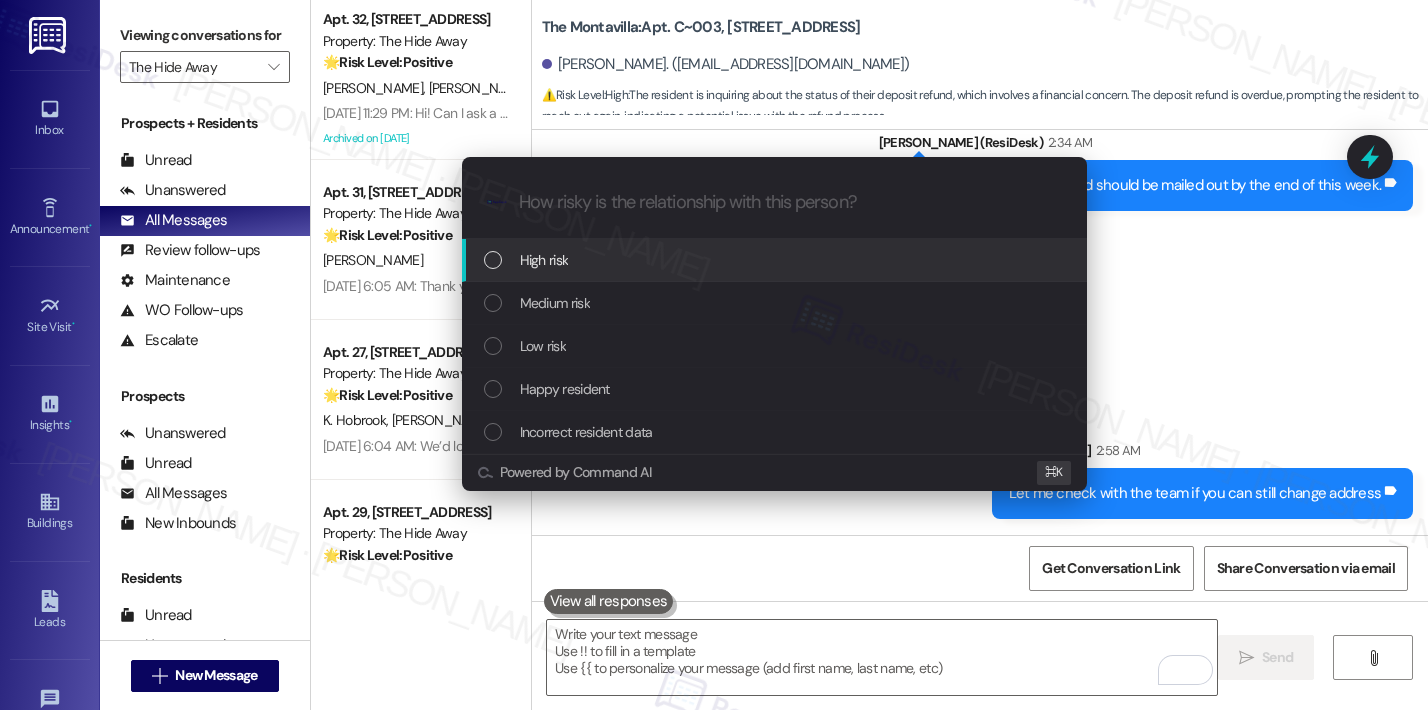 click on "High risk" at bounding box center (774, 260) 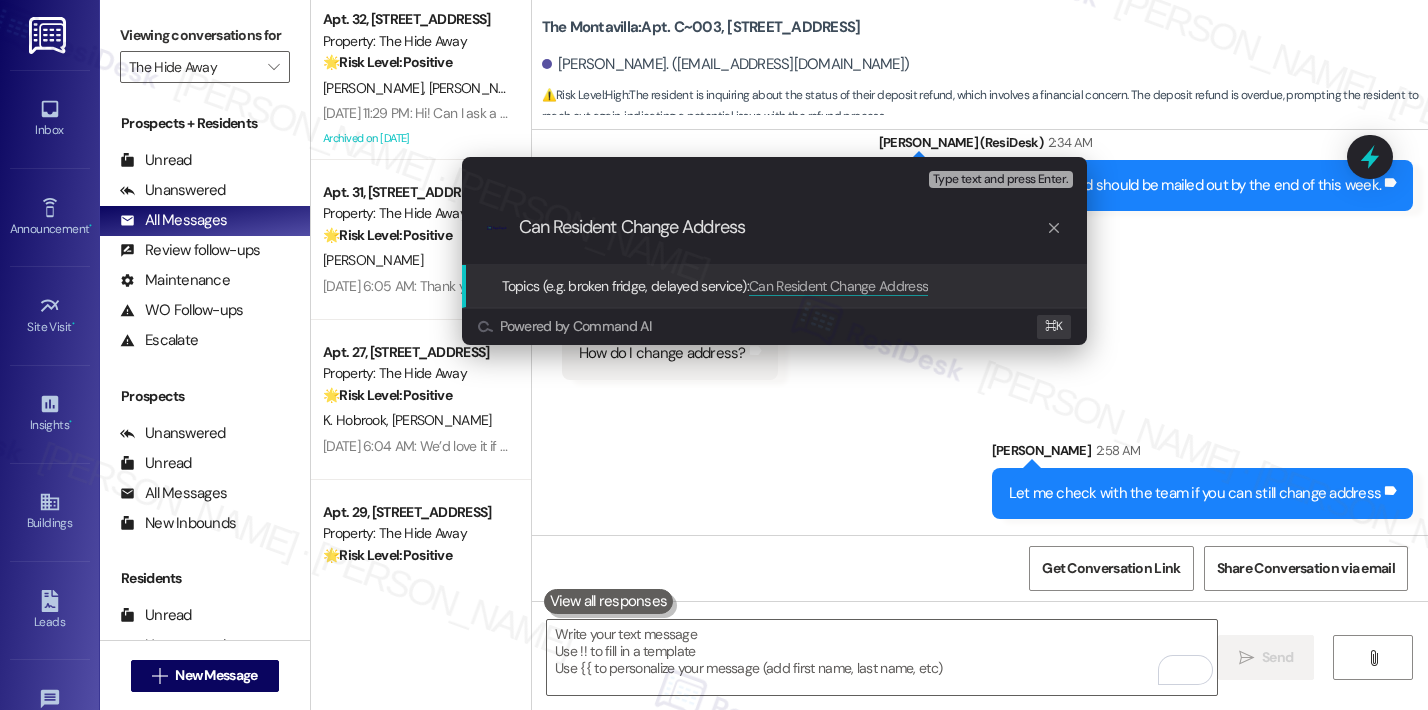 type on "Can Resident Change Address?" 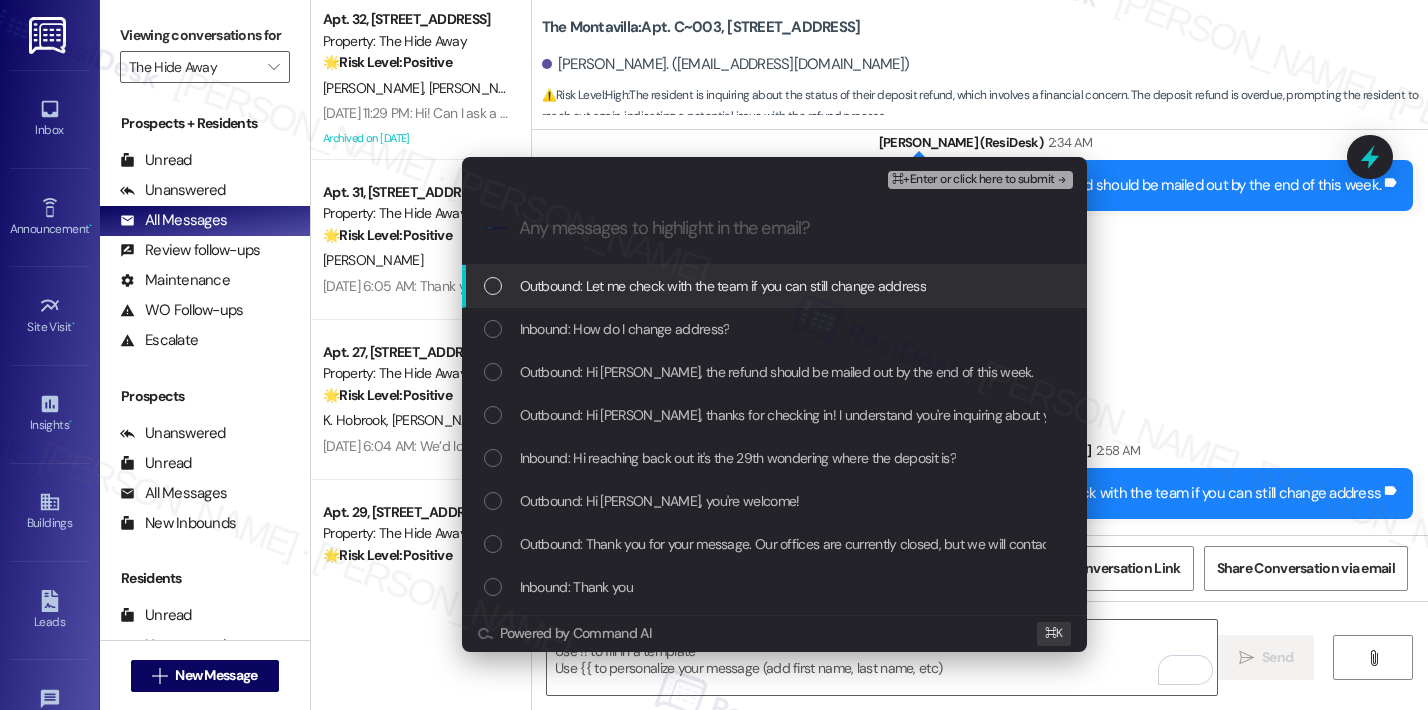 click on "Outbound: Let me check with the team if you can still change address" at bounding box center (723, 286) 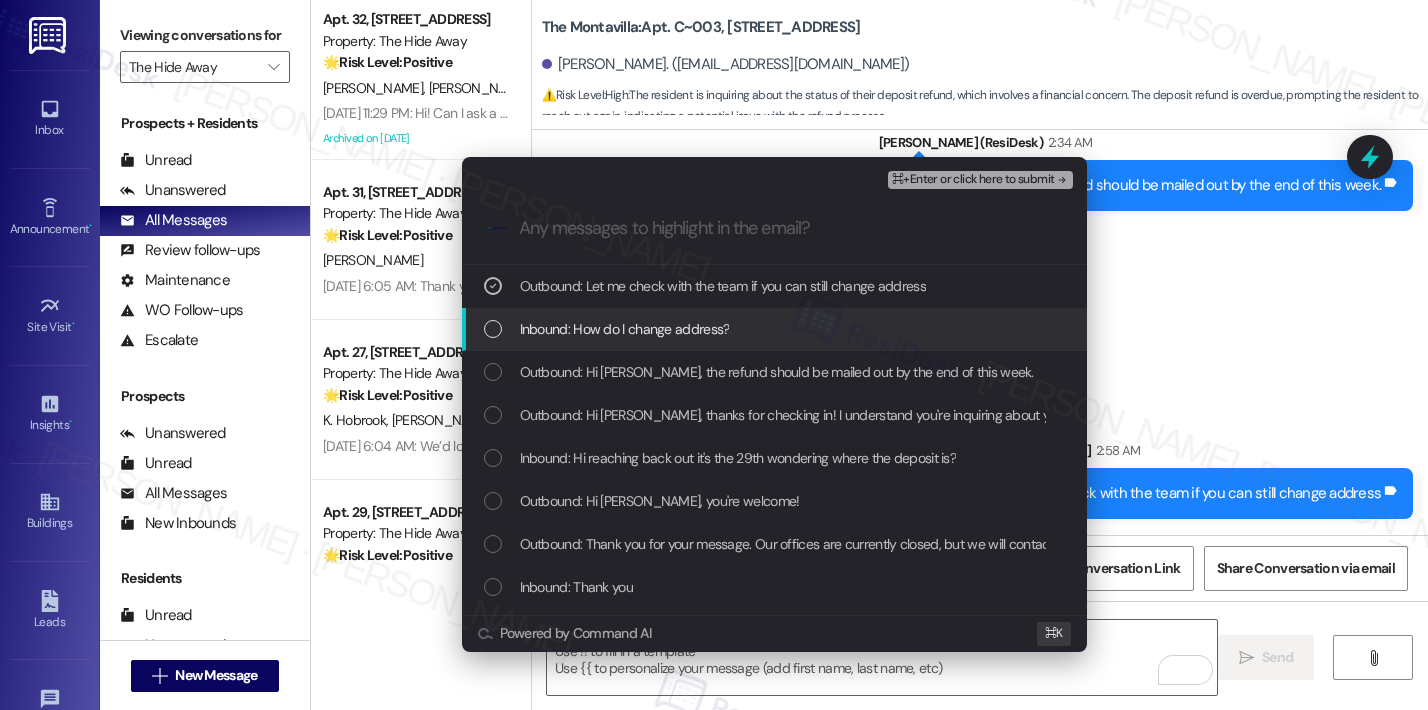 click on "Inbound: How do I change address?" at bounding box center [625, 329] 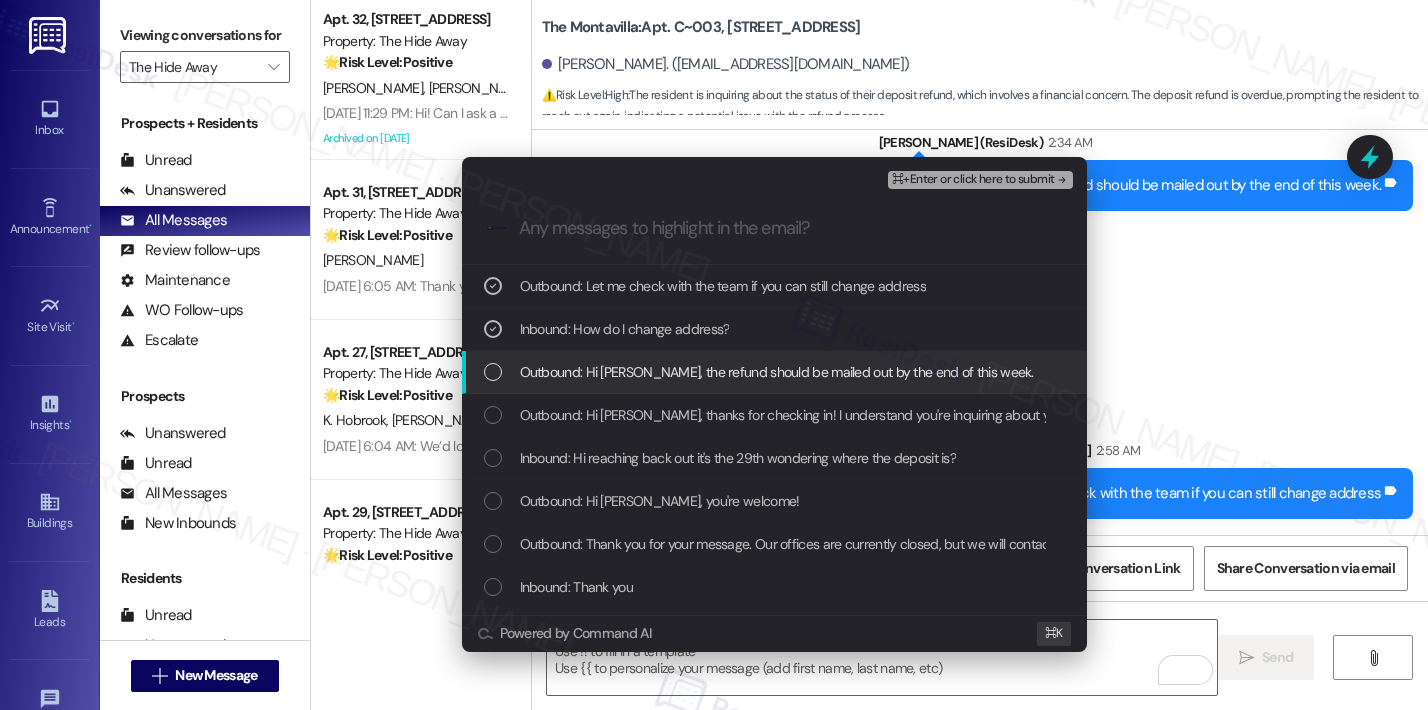 click on "Outbound: Hi [PERSON_NAME], the refund should be mailed out by the end of this week." at bounding box center (777, 372) 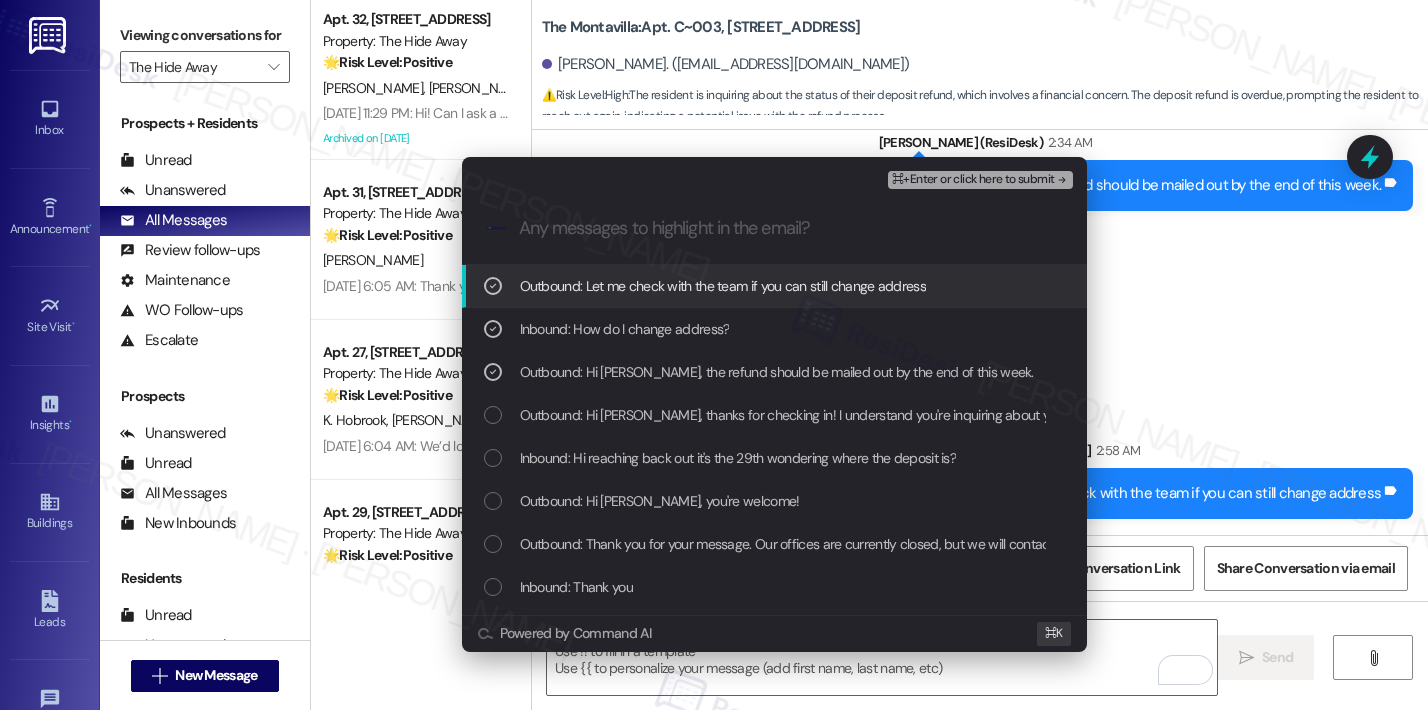 click on "⌘+Enter or click here to submit" at bounding box center [973, 180] 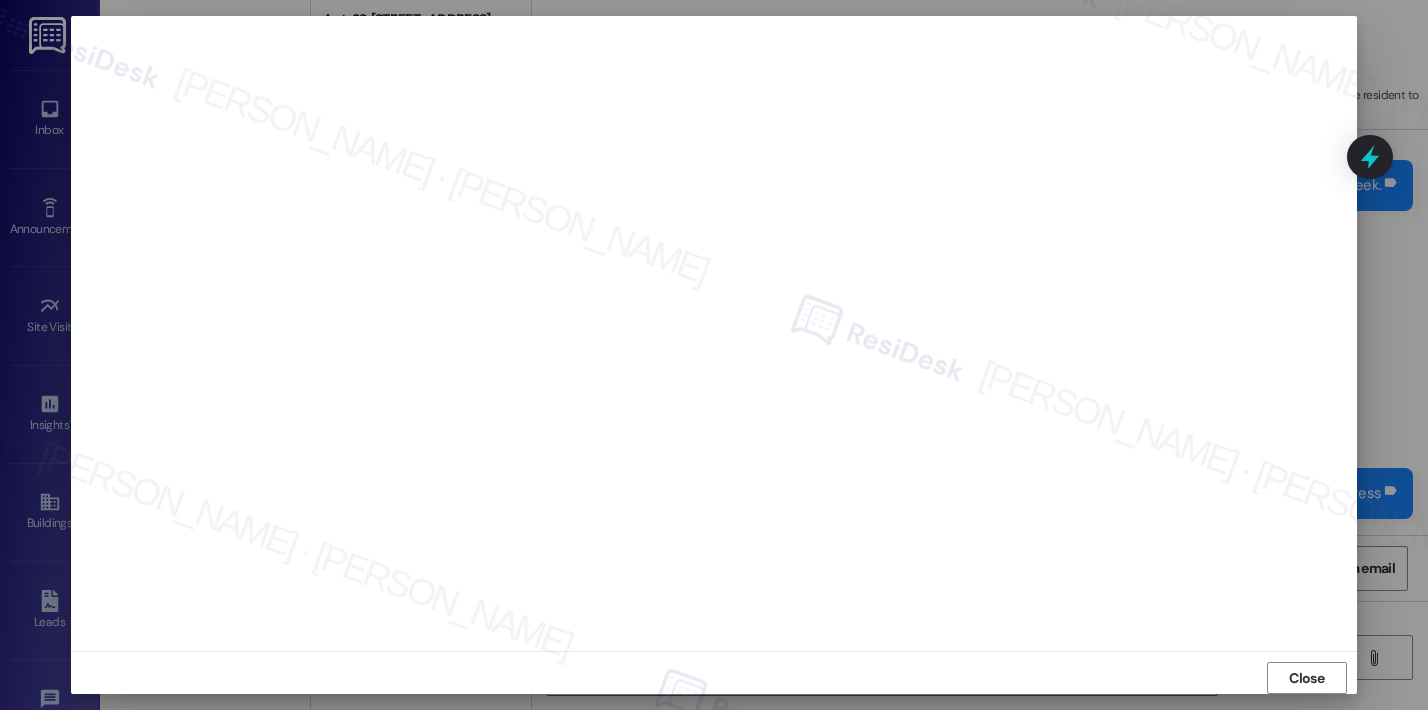 scroll, scrollTop: 14, scrollLeft: 0, axis: vertical 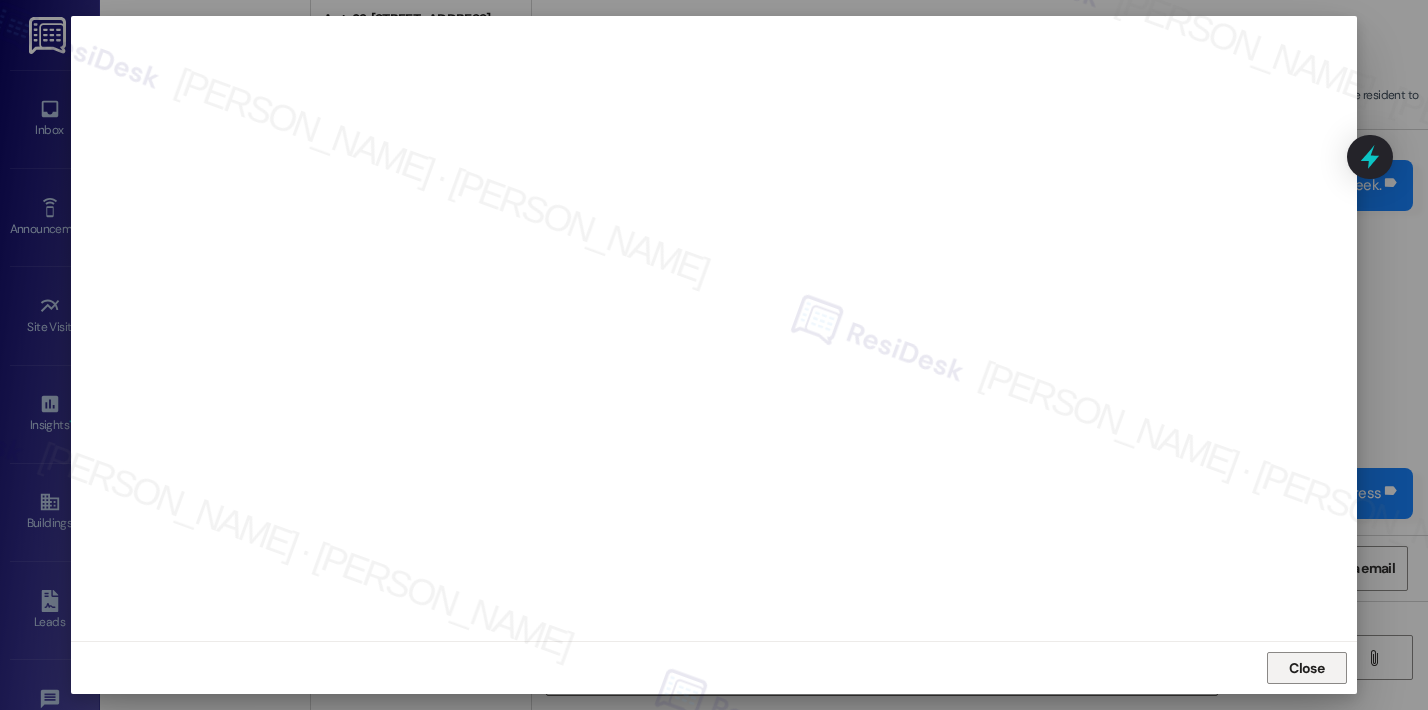 click on "Close" at bounding box center [1306, 668] 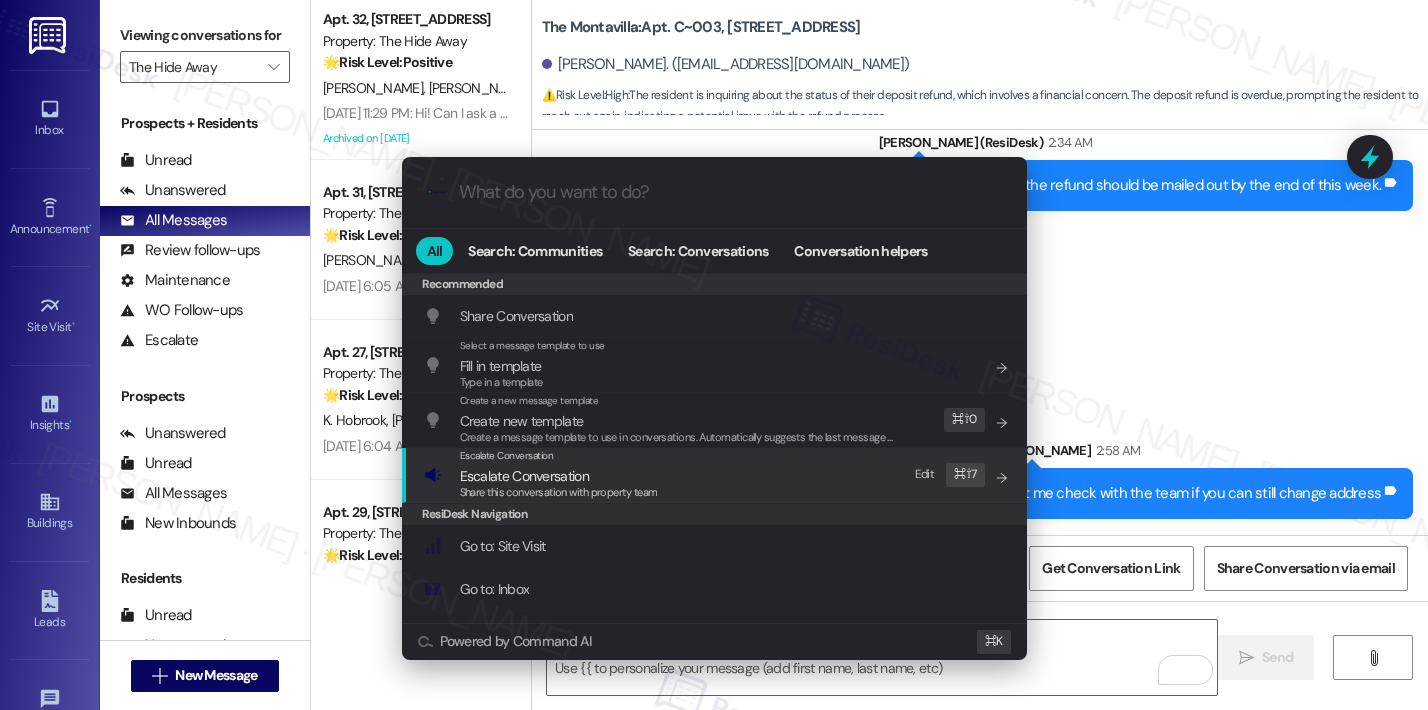 click on "Escalate Conversation" at bounding box center [559, 456] 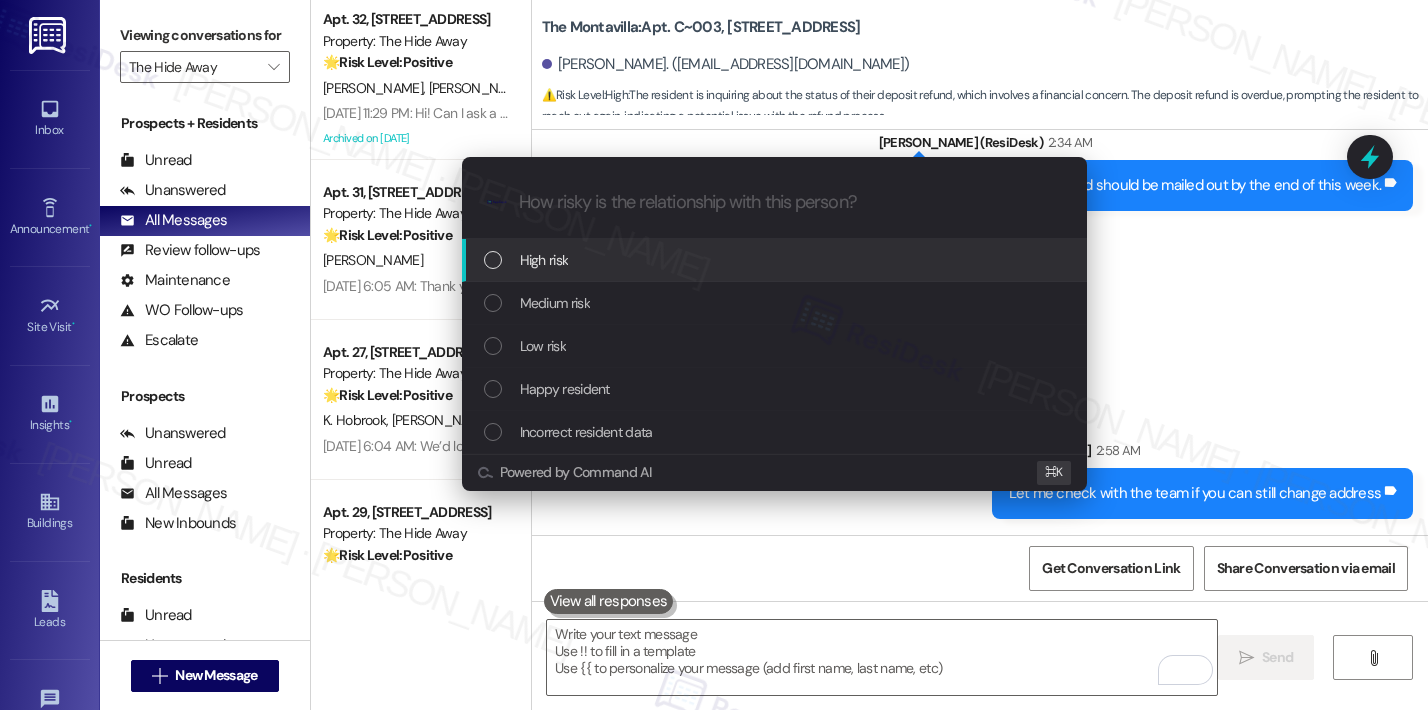 click on "High risk" at bounding box center (776, 260) 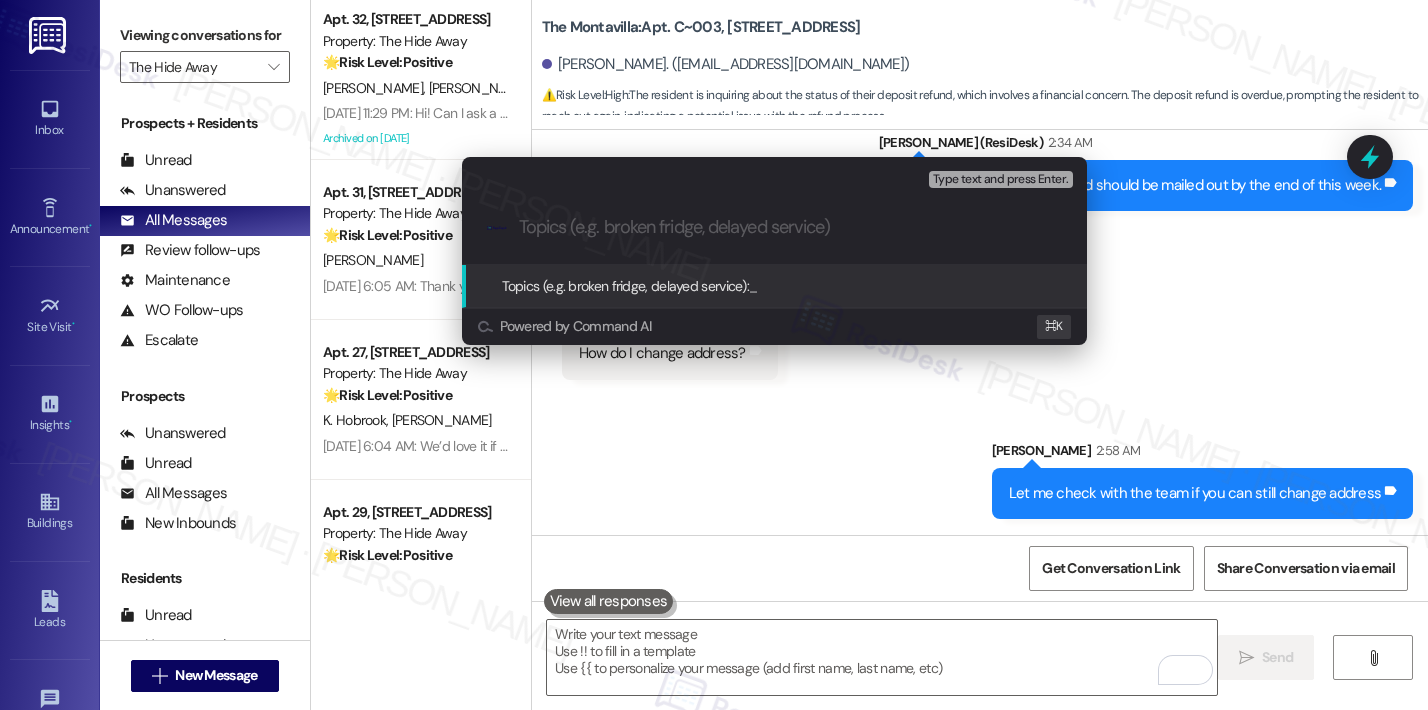 paste on "Can Resident Change Address?" 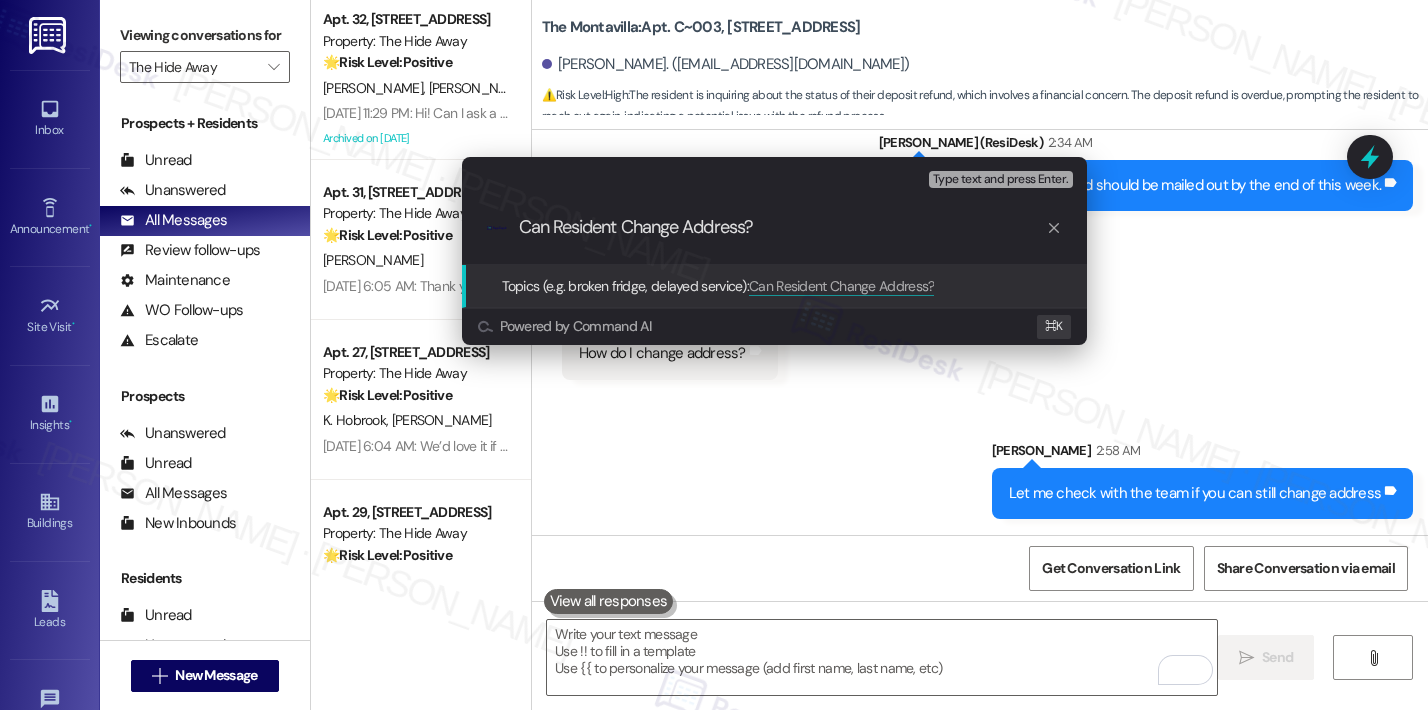 type 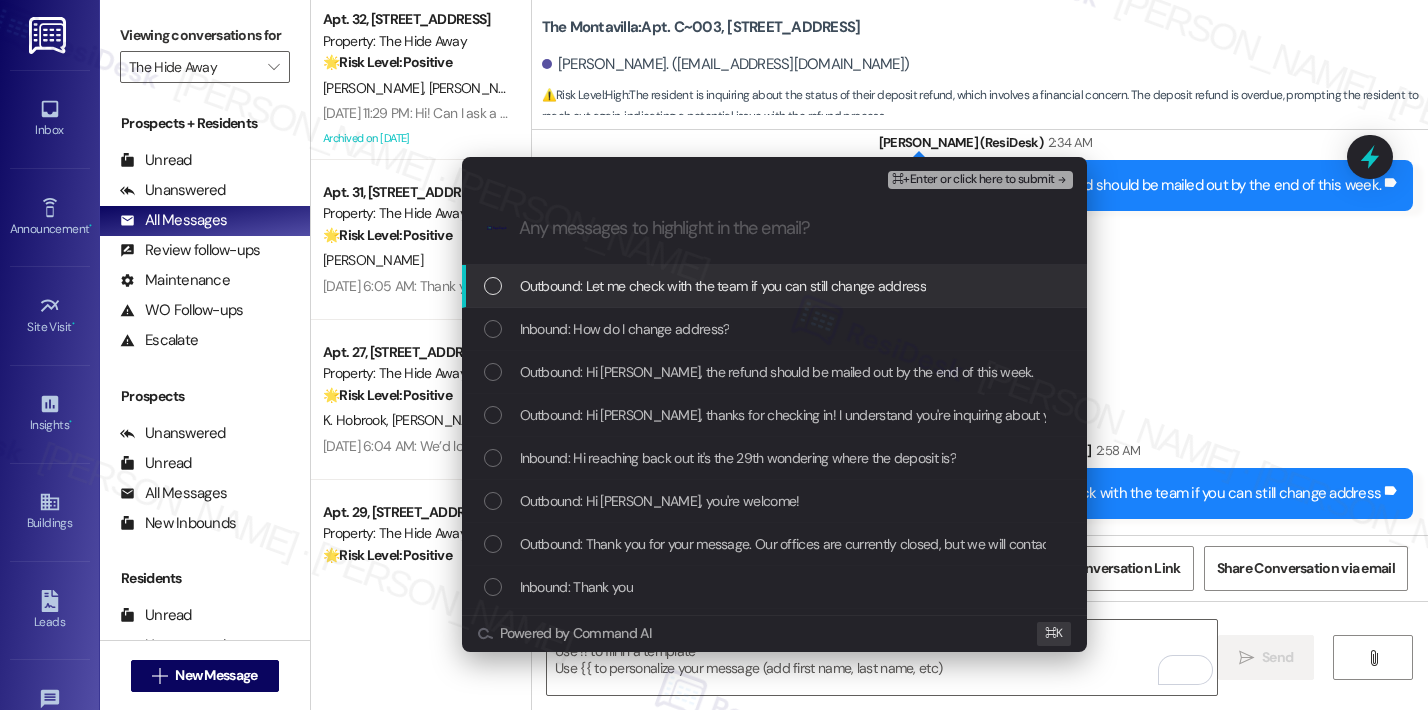 click on "Outbound: Let me check with the team if you can still change address" at bounding box center [723, 286] 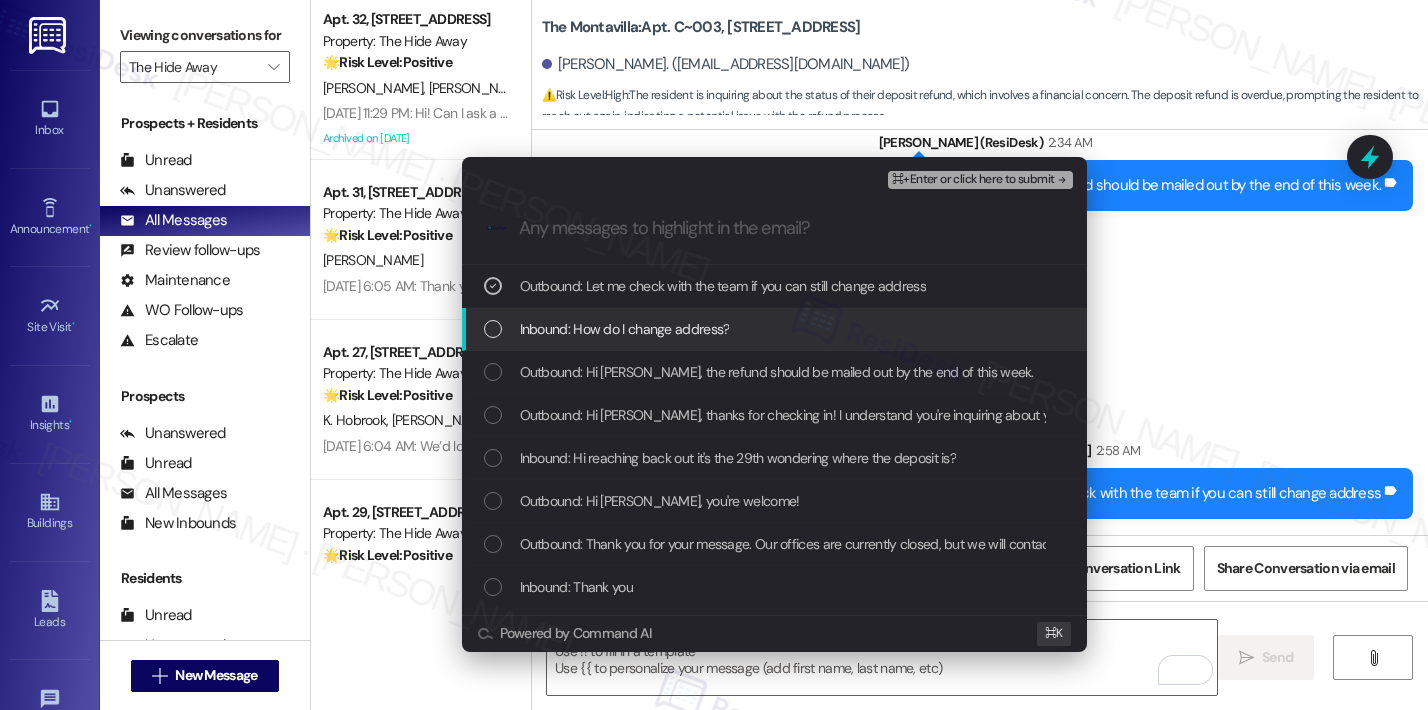click on "Inbound: How do I change address?" at bounding box center (625, 329) 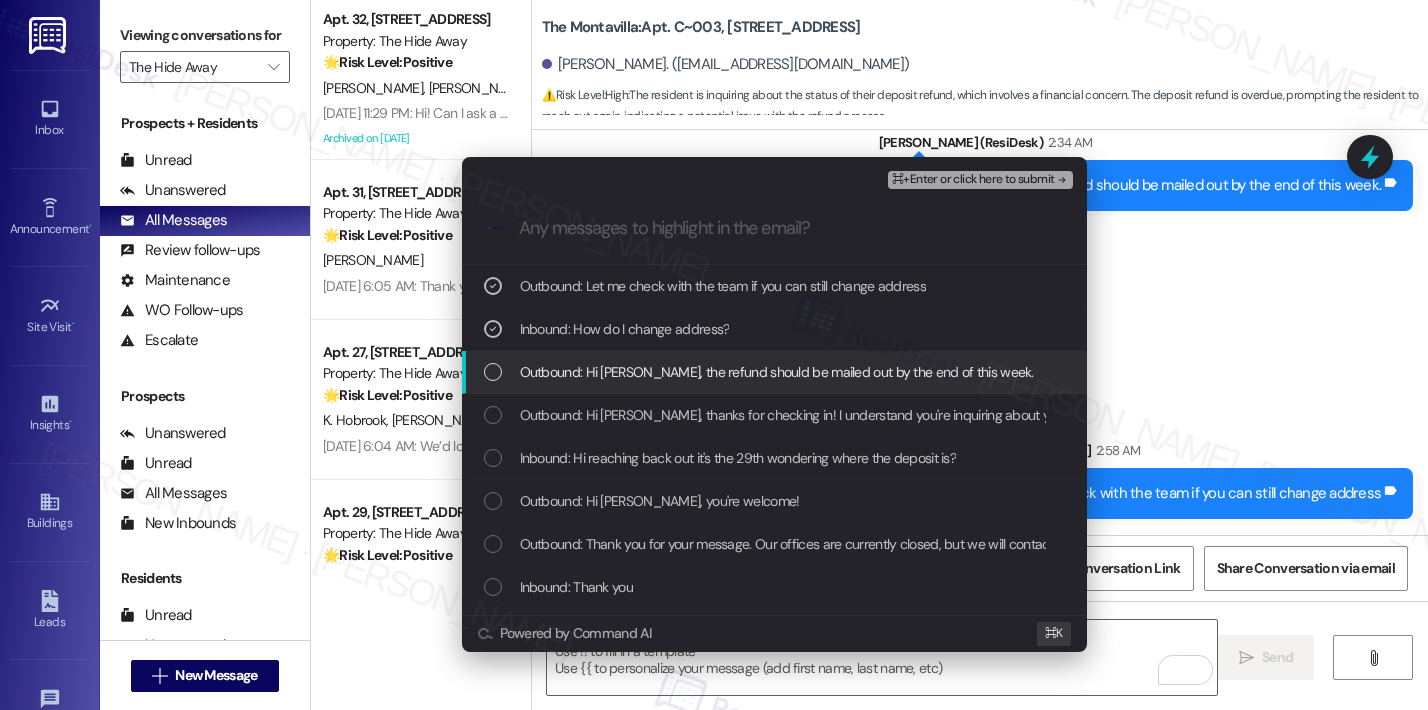 click on "Outbound: Hi [PERSON_NAME], the refund should be mailed out by the end of this week." at bounding box center [777, 372] 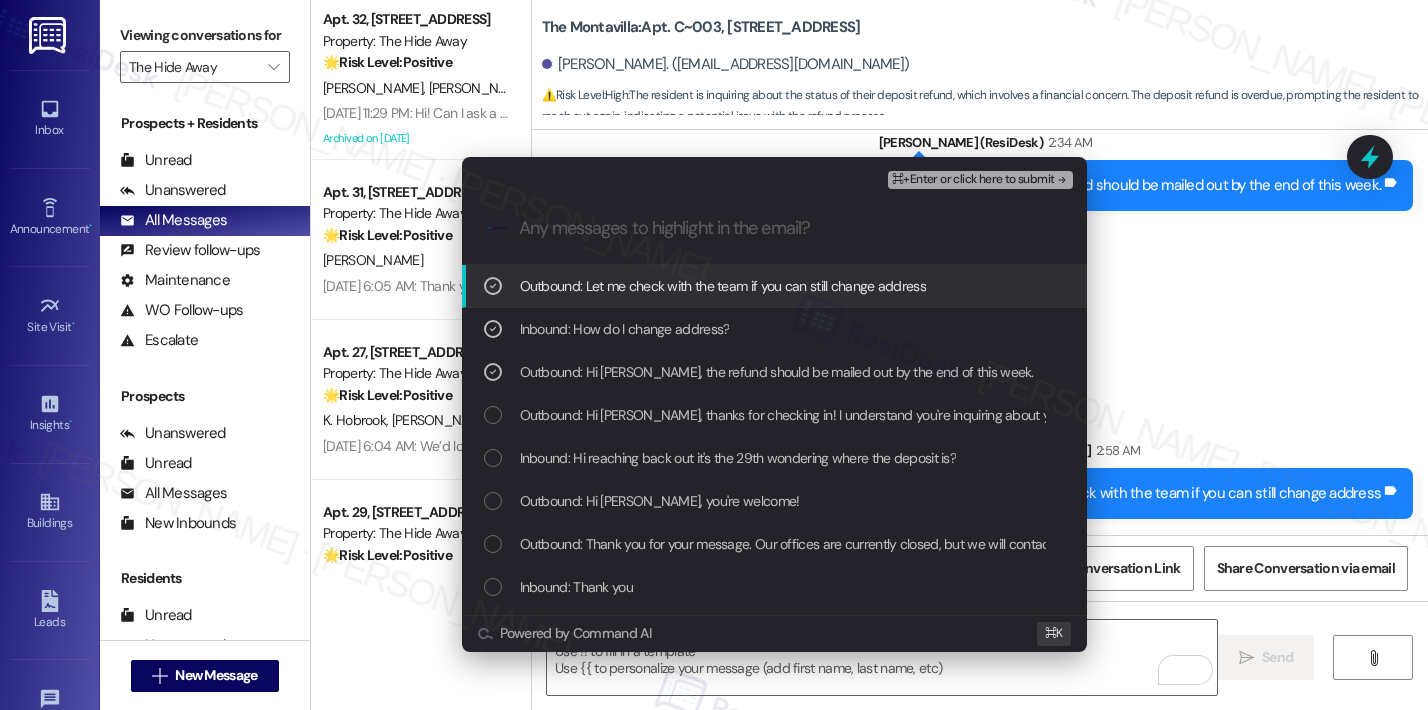 click on "⌘+Enter or click here to submit" at bounding box center (973, 180) 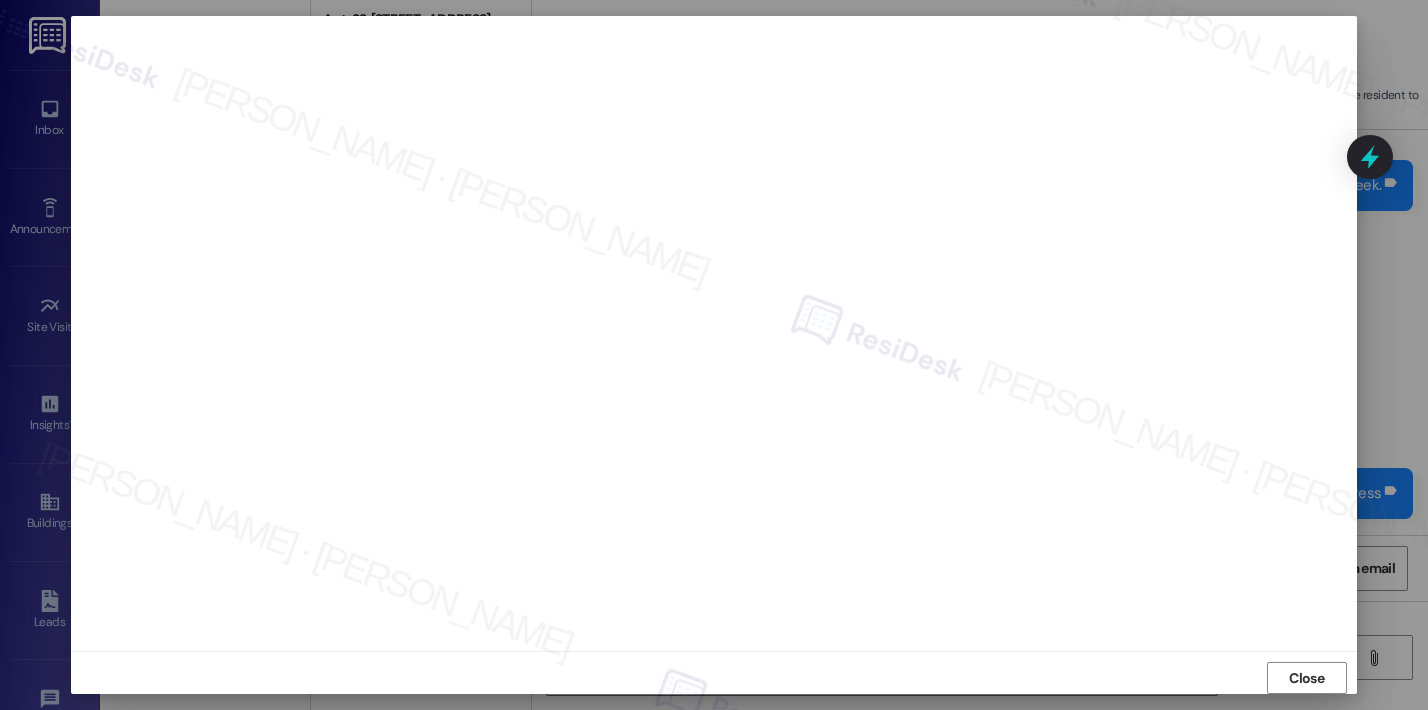 scroll, scrollTop: 14, scrollLeft: 0, axis: vertical 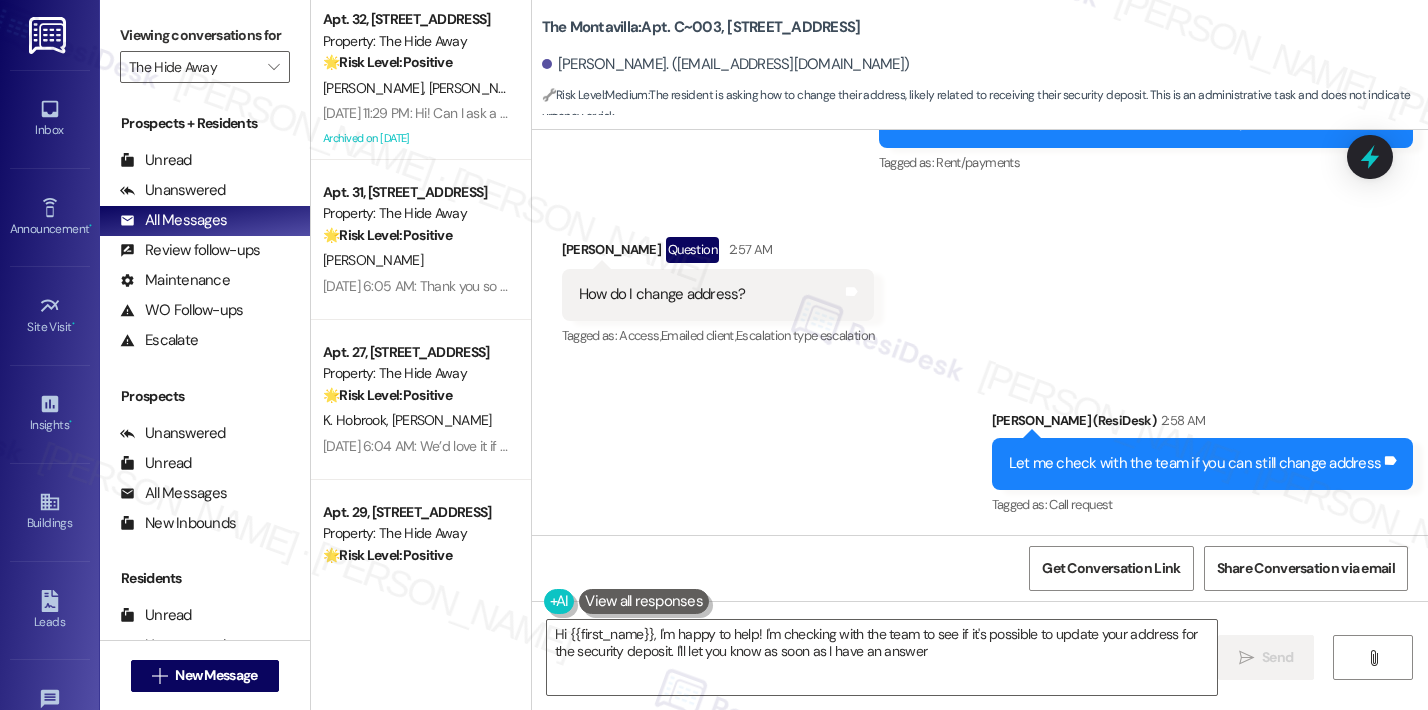 type on "Hi {{first_name}}, I'm happy to help! I'm checking with the team to see if it's possible to update your address for the security deposit. I'll let you know as soon as I have an answer!" 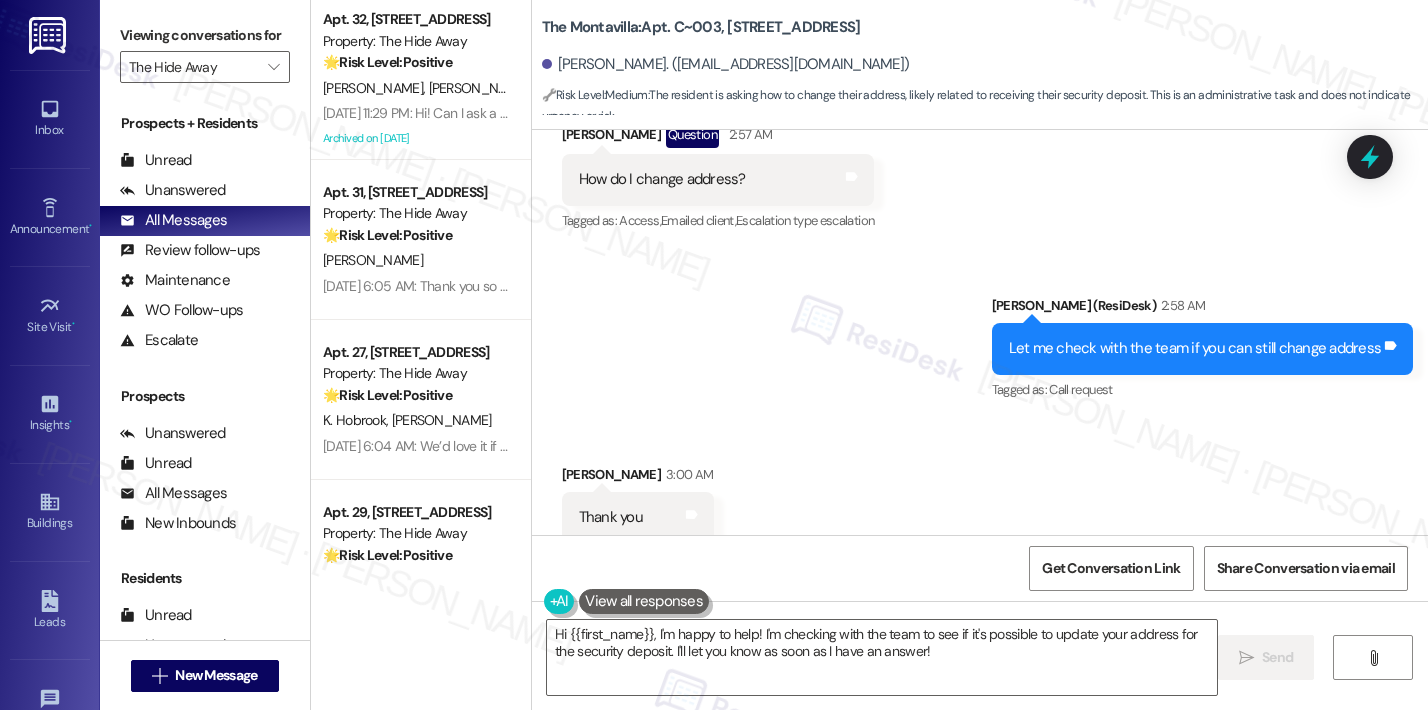 scroll, scrollTop: 8652, scrollLeft: 0, axis: vertical 